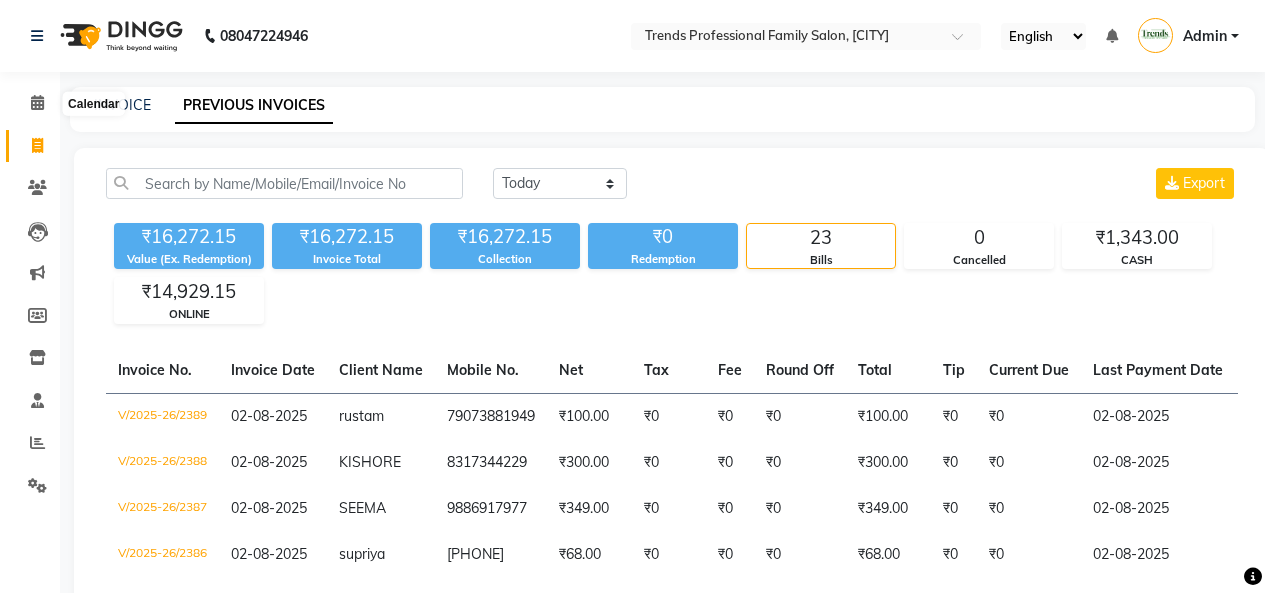 scroll, scrollTop: 0, scrollLeft: 0, axis: both 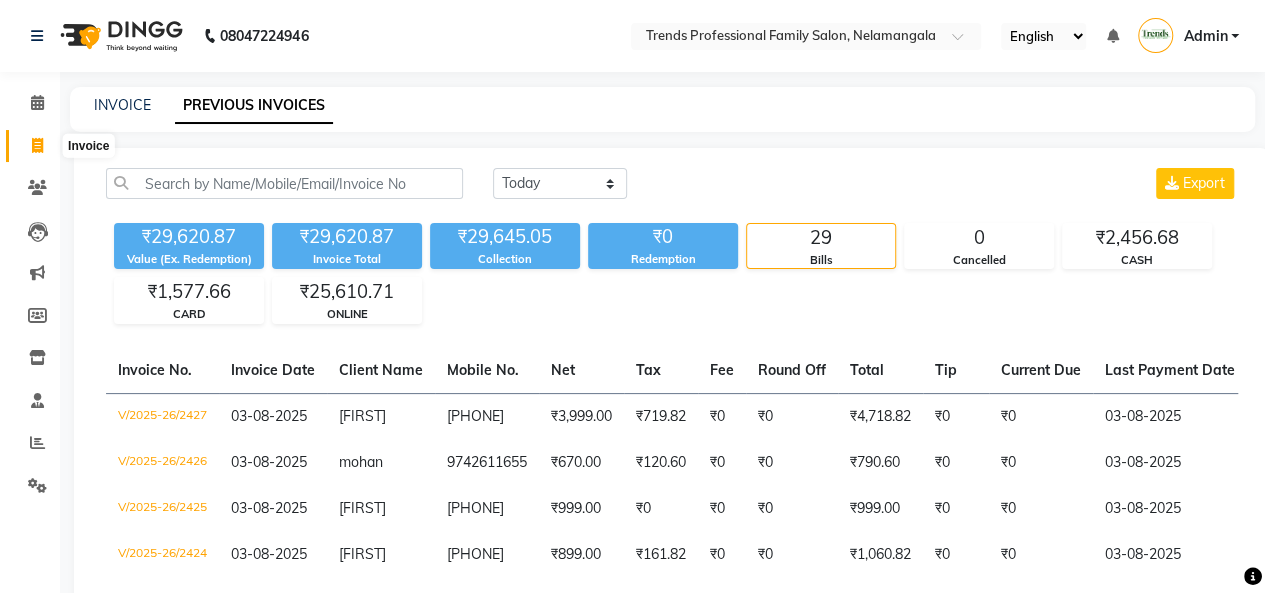 click 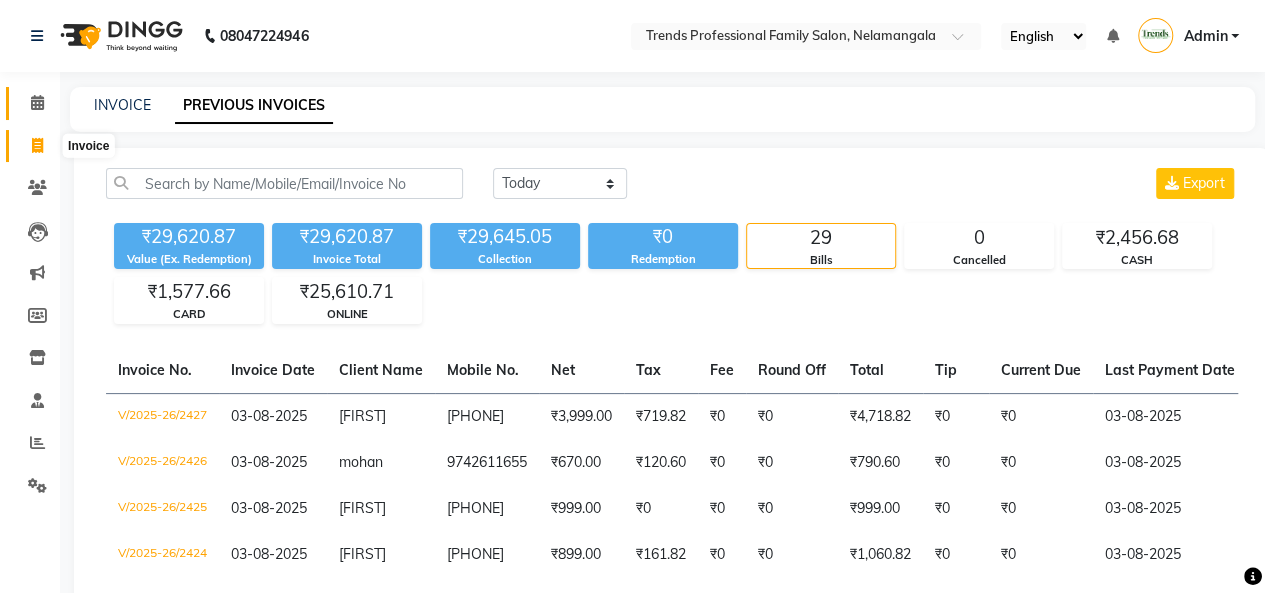 click 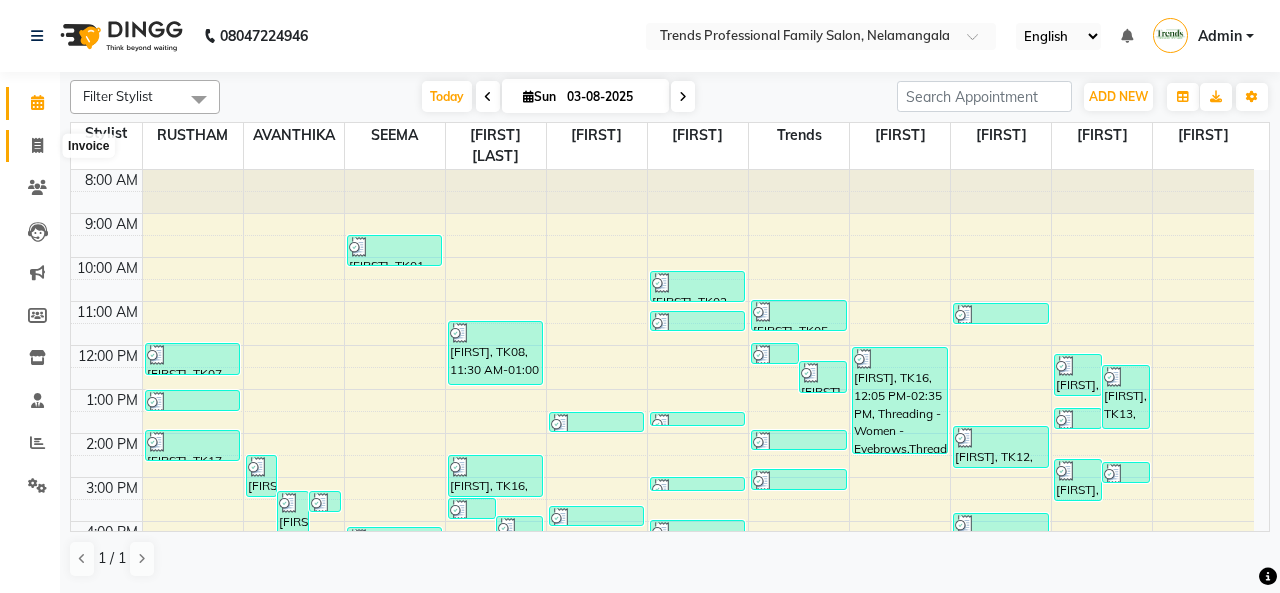 click 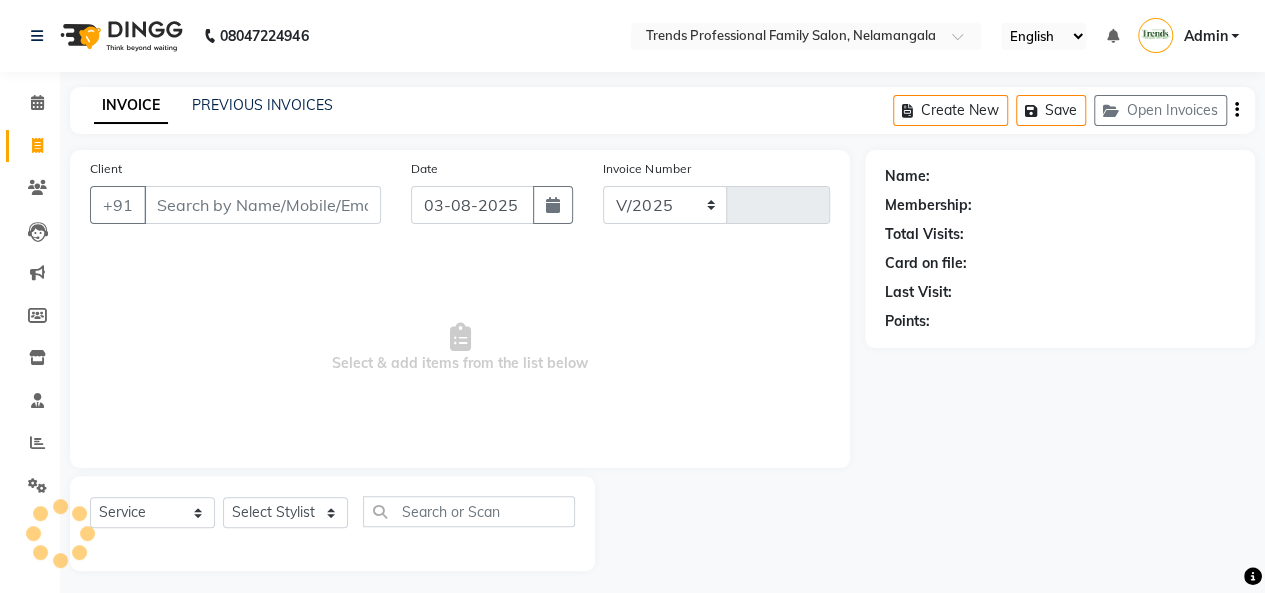 select on "7345" 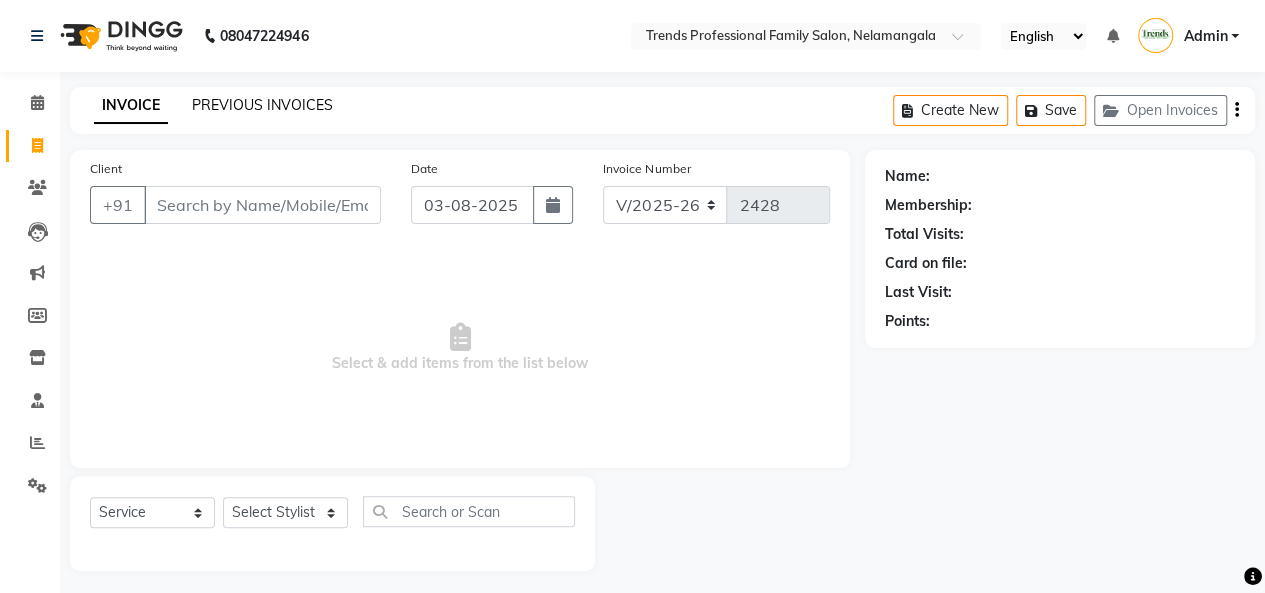click on "PREVIOUS INVOICES" 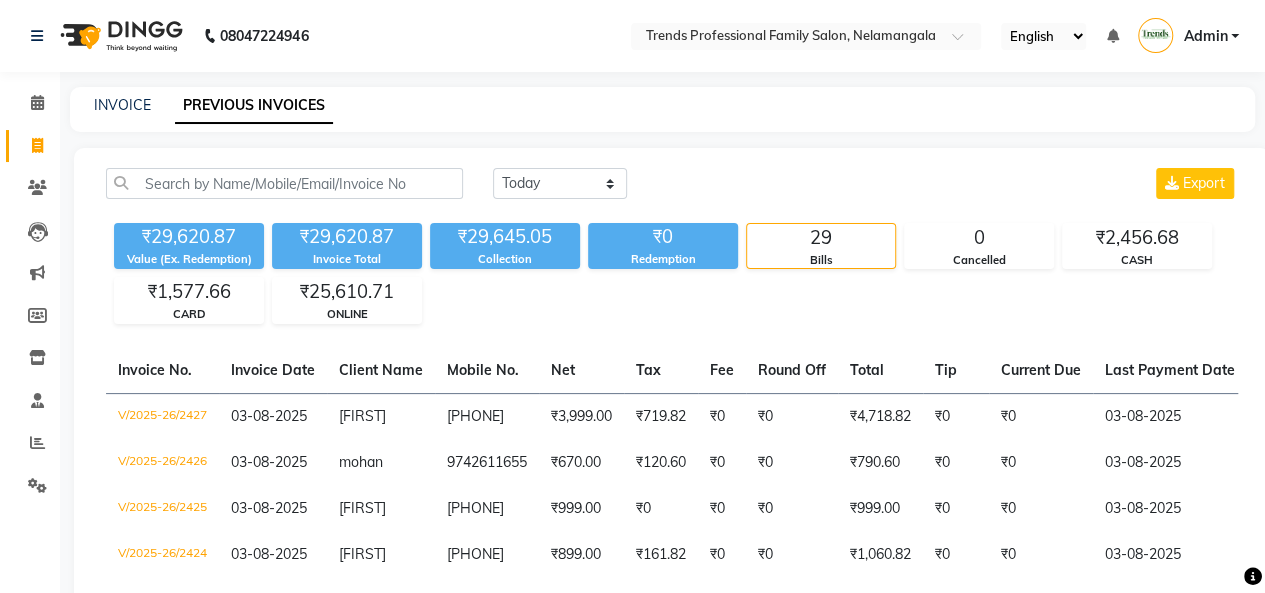 click on "Today Yesterday Custom Range Export Value (Ex. Redemption)  Invoice Total  Collection  Redemption  Bills  Cancelled  CASH  CARD  ONLINE  Invoice No.   Invoice Date   Client Name   Mobile No.   Net   Tax   Fee   Round Off   Total   Tip   Current Due   Last Payment Date   Payment Amount   Payment Methods   Cancel Reason   Status   V/2025-26/2427  03-08-2025 [NAME]   [PHONE]  ONLINE - PAID  V/2025-26/2426  03-08-2025 [NAME]   [PHONE]  ONLINE - PAID  V/2025-26/2425  03-08-2025 [NAME]   [PHONE]  ONLINE - PAID  V/2025-26/2424  03-08-2025 [NAME]   [PHONE]  ONLINE - PAID  V/2025-26/2423  03-08-2025 [NAME]" 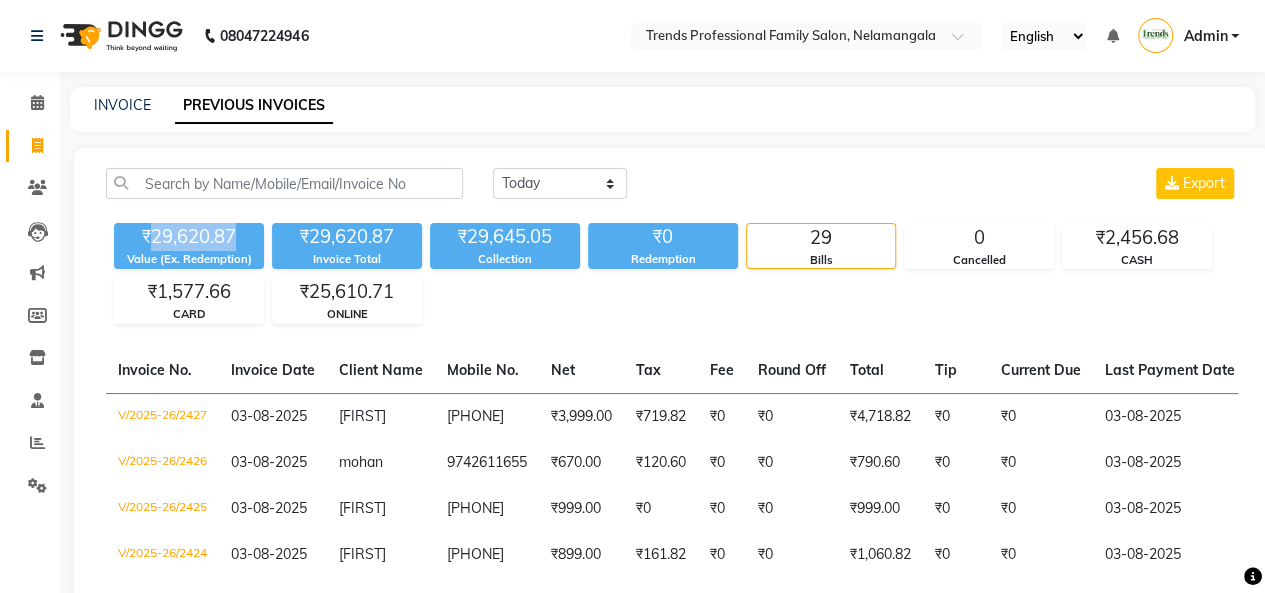 drag, startPoint x: 149, startPoint y: 234, endPoint x: 355, endPoint y: 223, distance: 206.29349 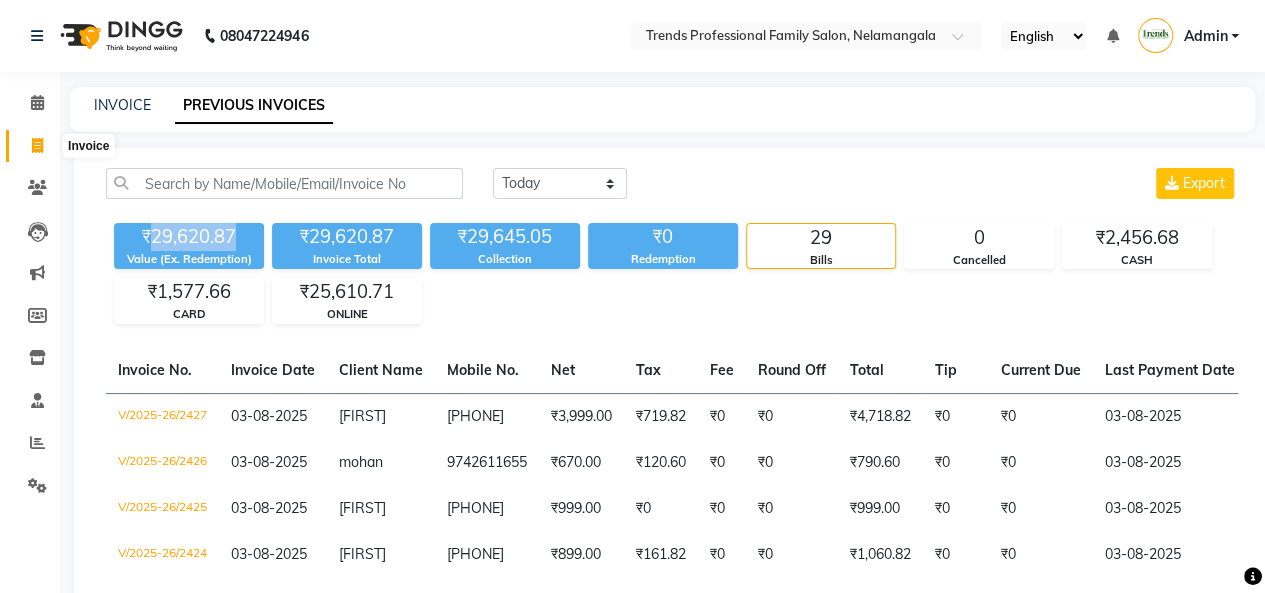 click 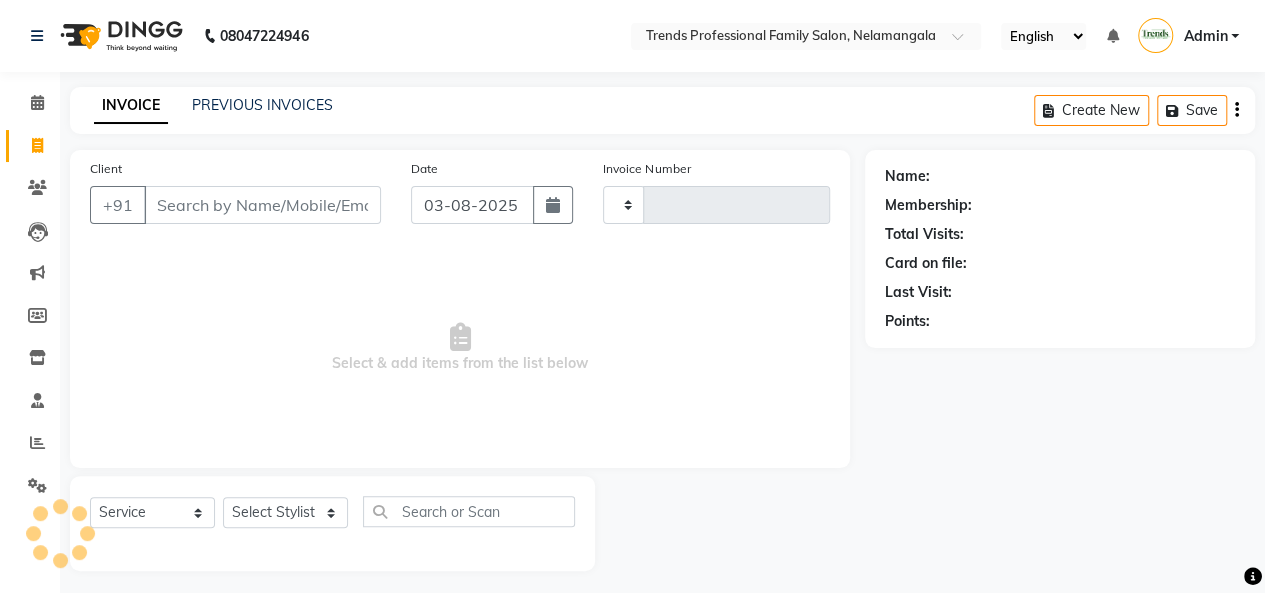 scroll, scrollTop: 7, scrollLeft: 0, axis: vertical 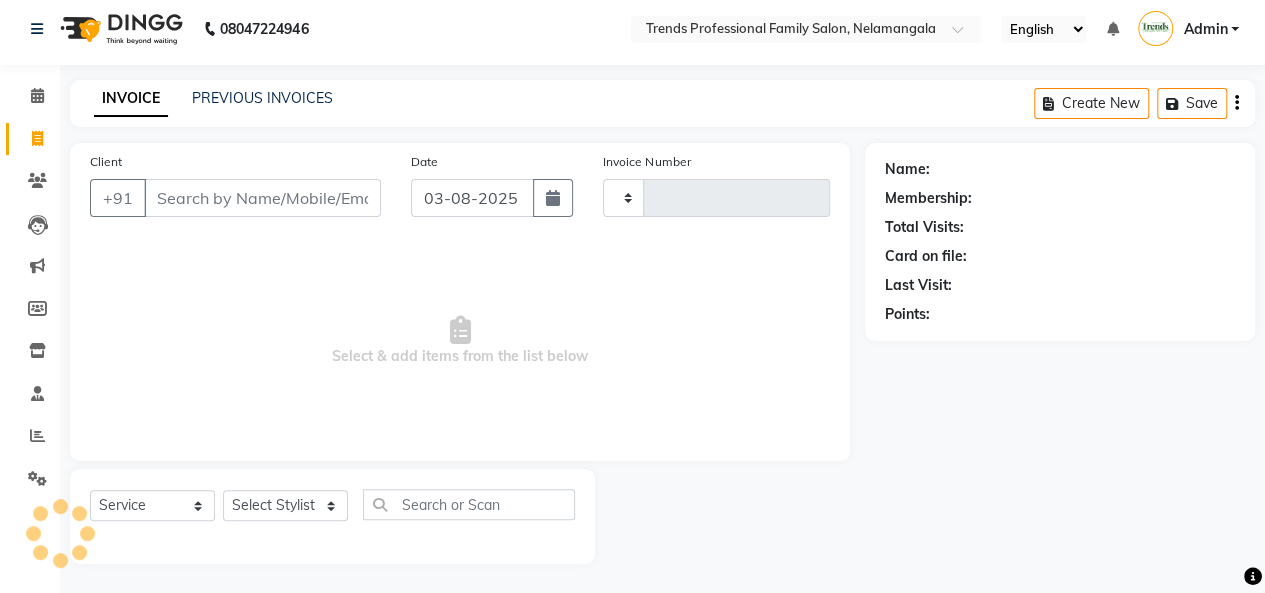 type on "2428" 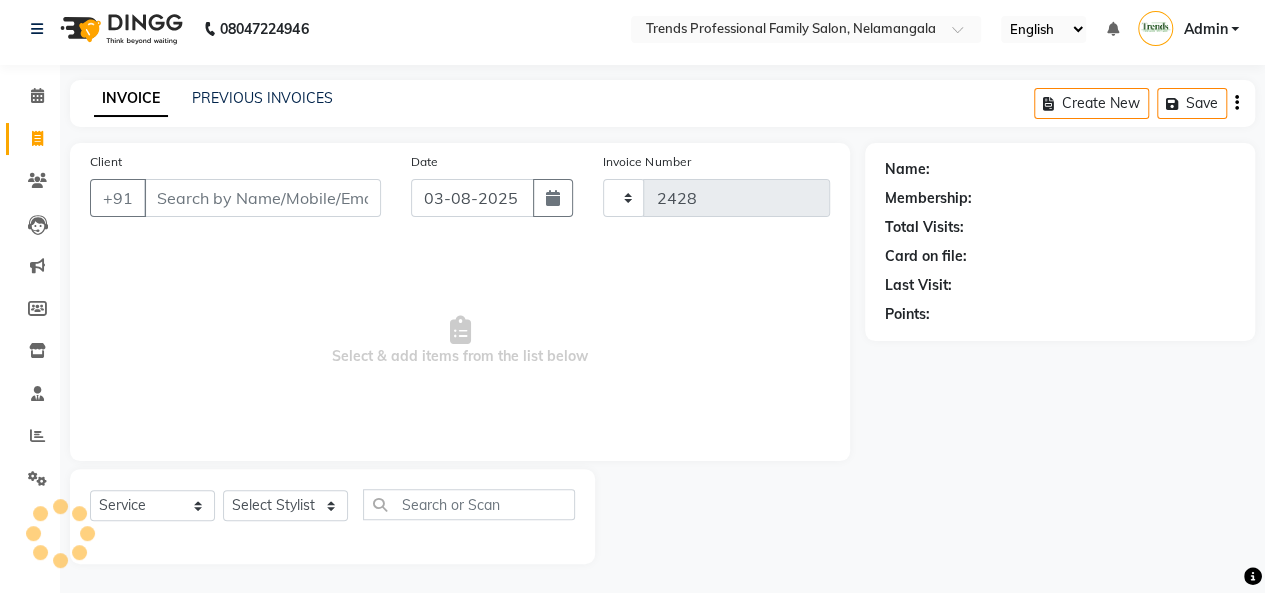 select on "7345" 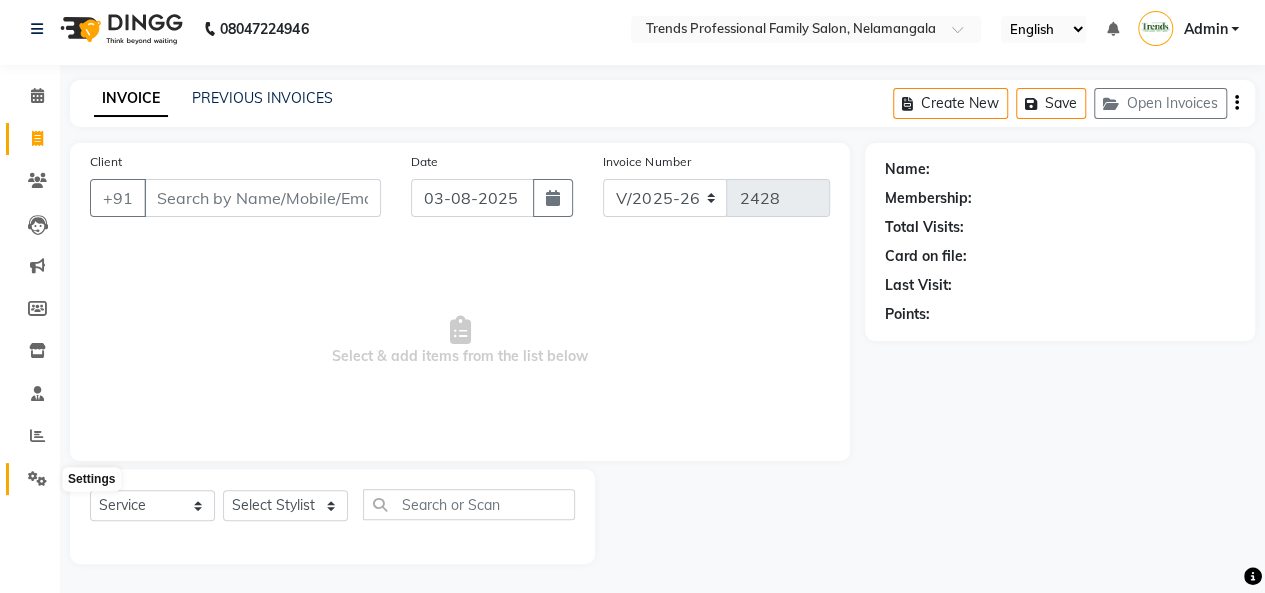 click 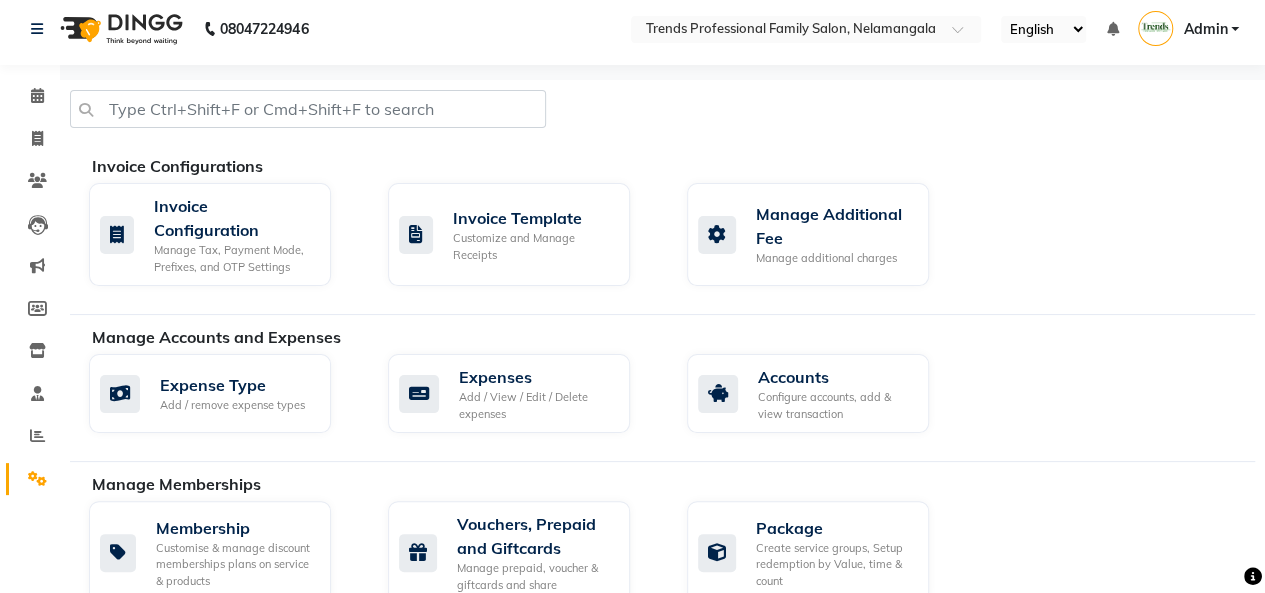 scroll, scrollTop: 0, scrollLeft: 0, axis: both 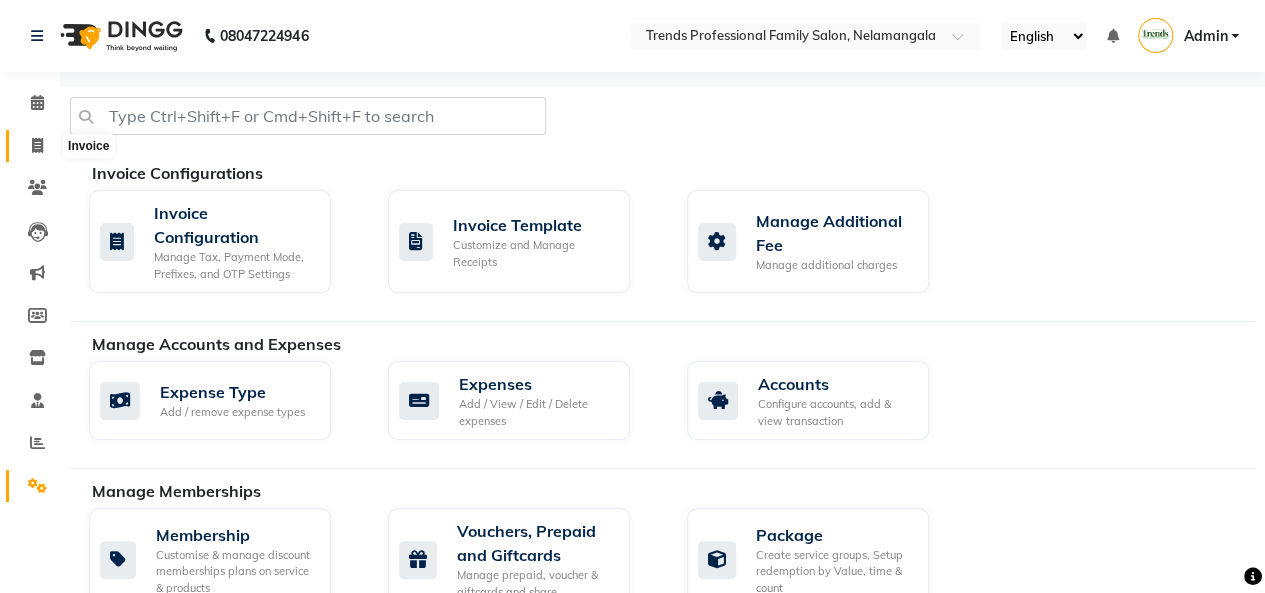click 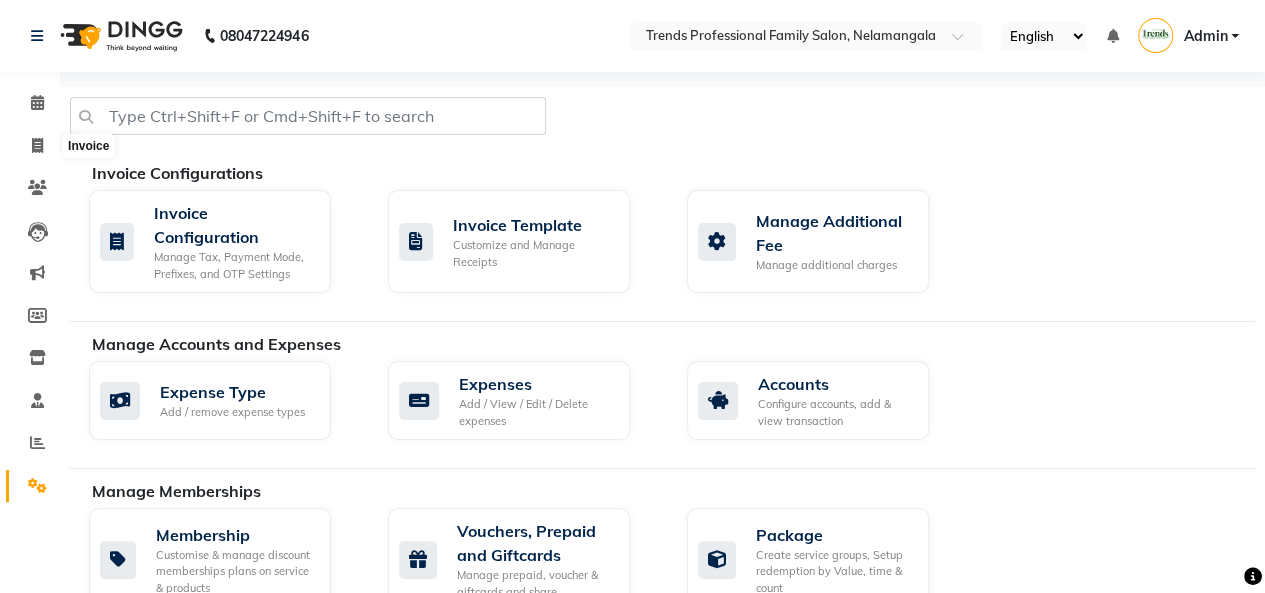 select on "7345" 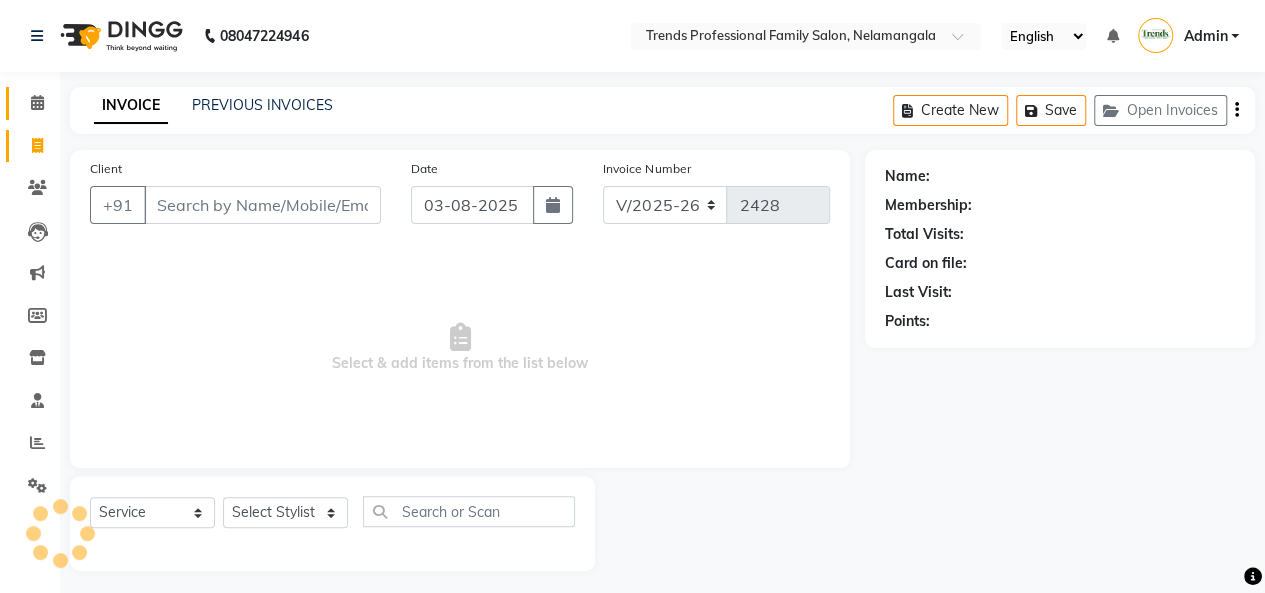 scroll, scrollTop: 7, scrollLeft: 0, axis: vertical 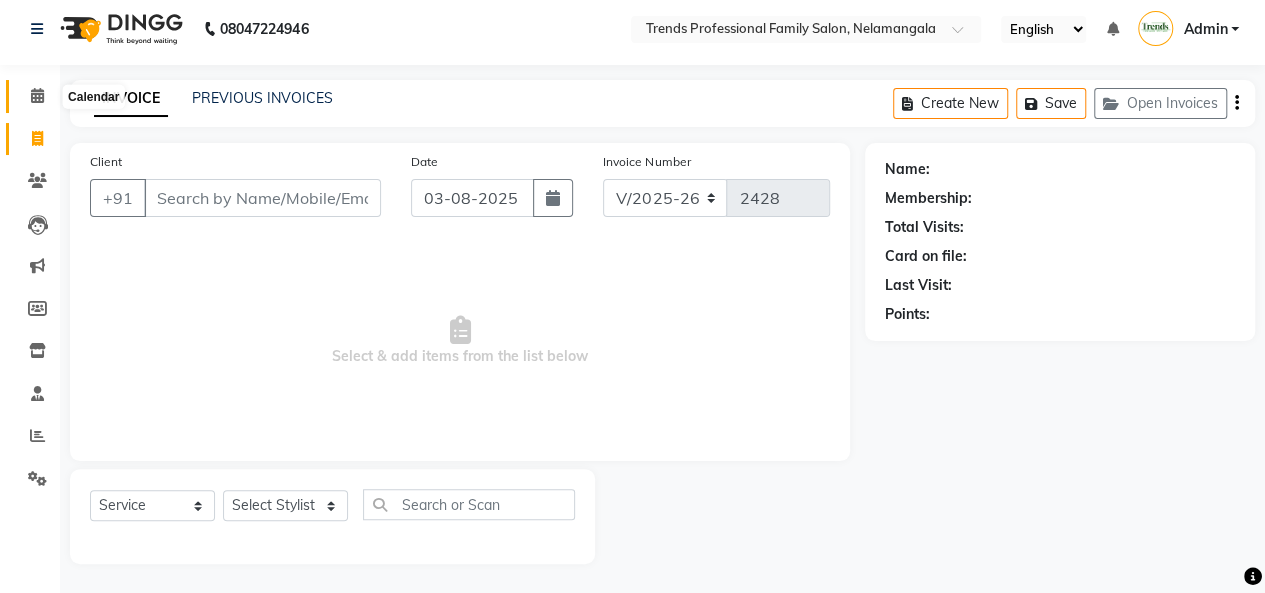 click 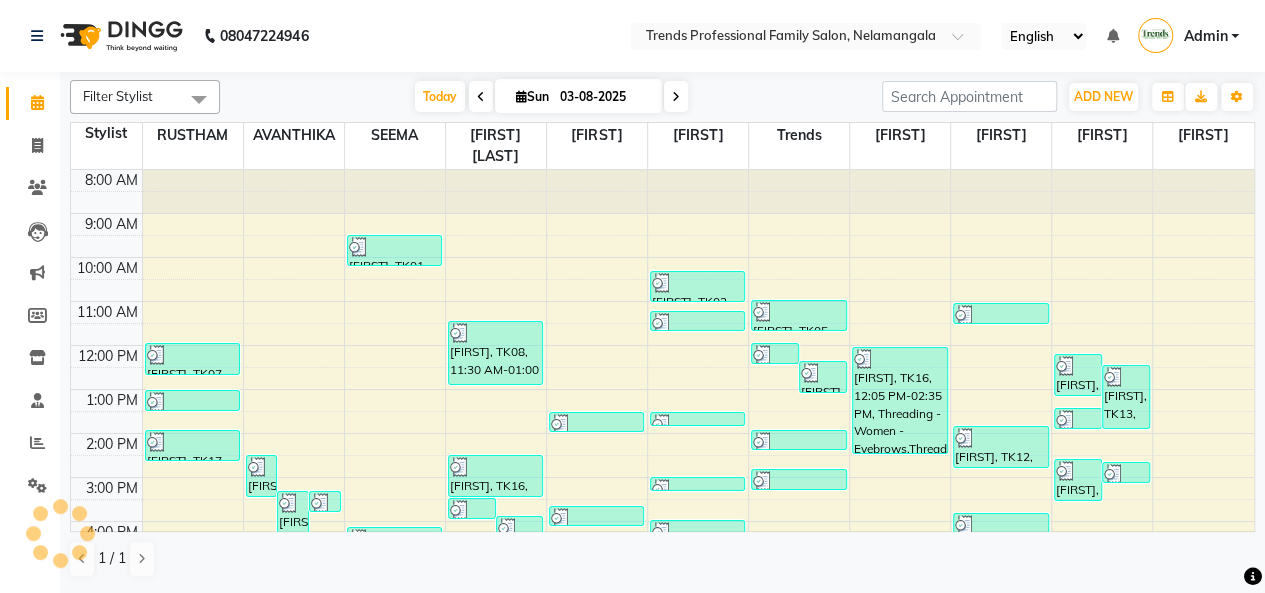 scroll, scrollTop: 0, scrollLeft: 0, axis: both 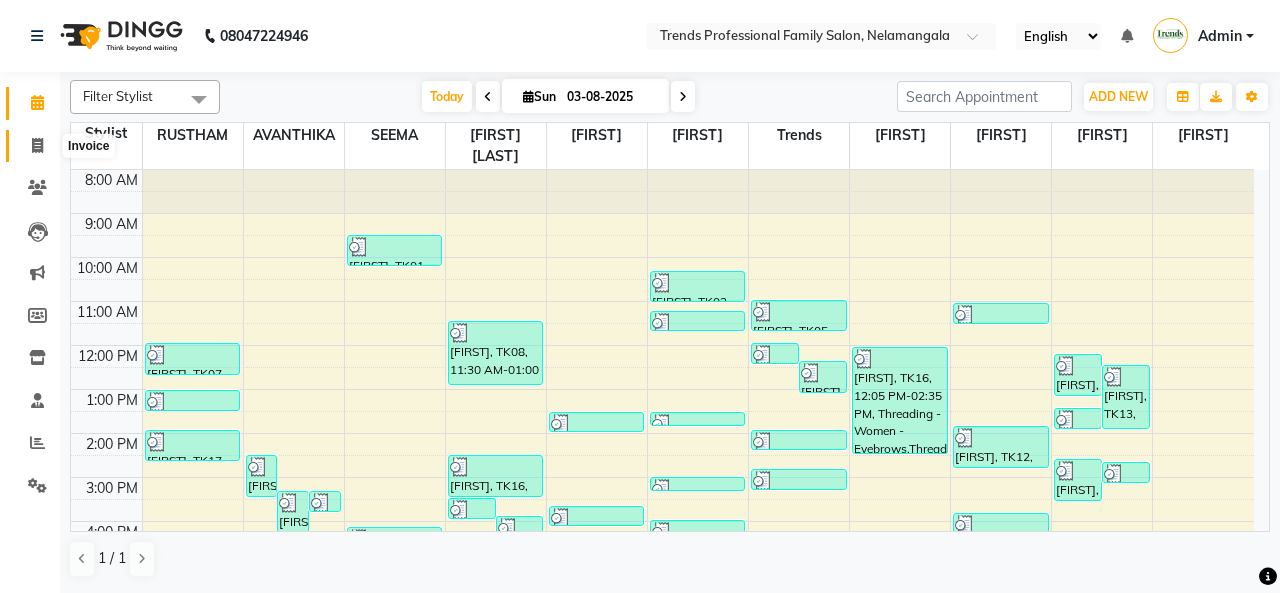 click 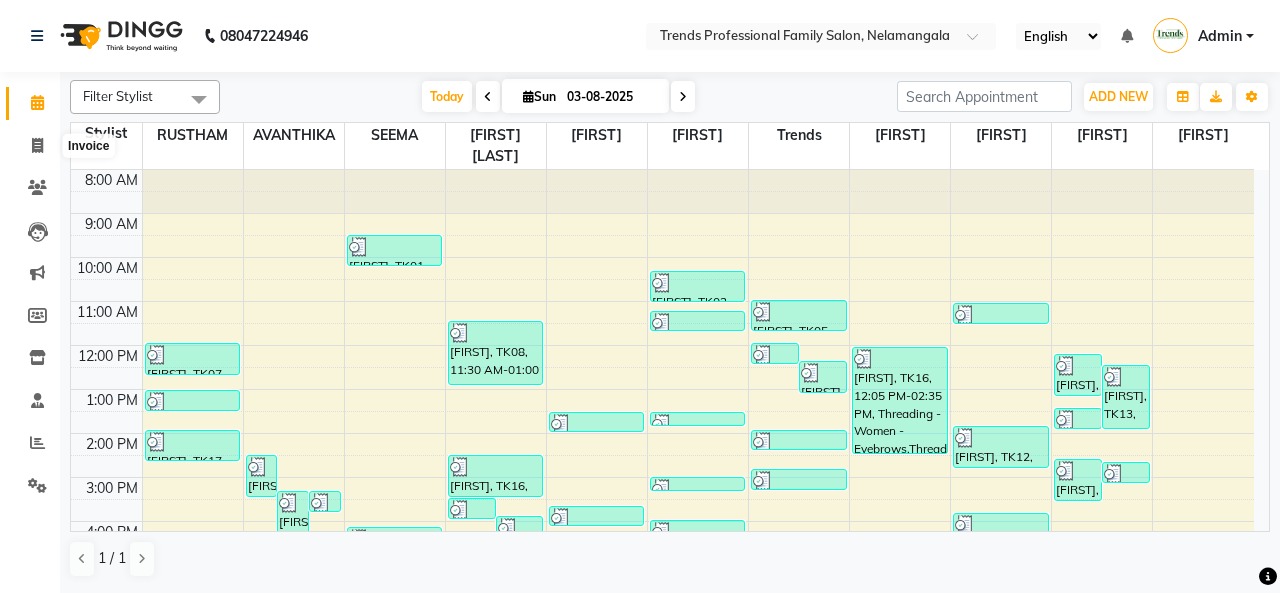 select on "7345" 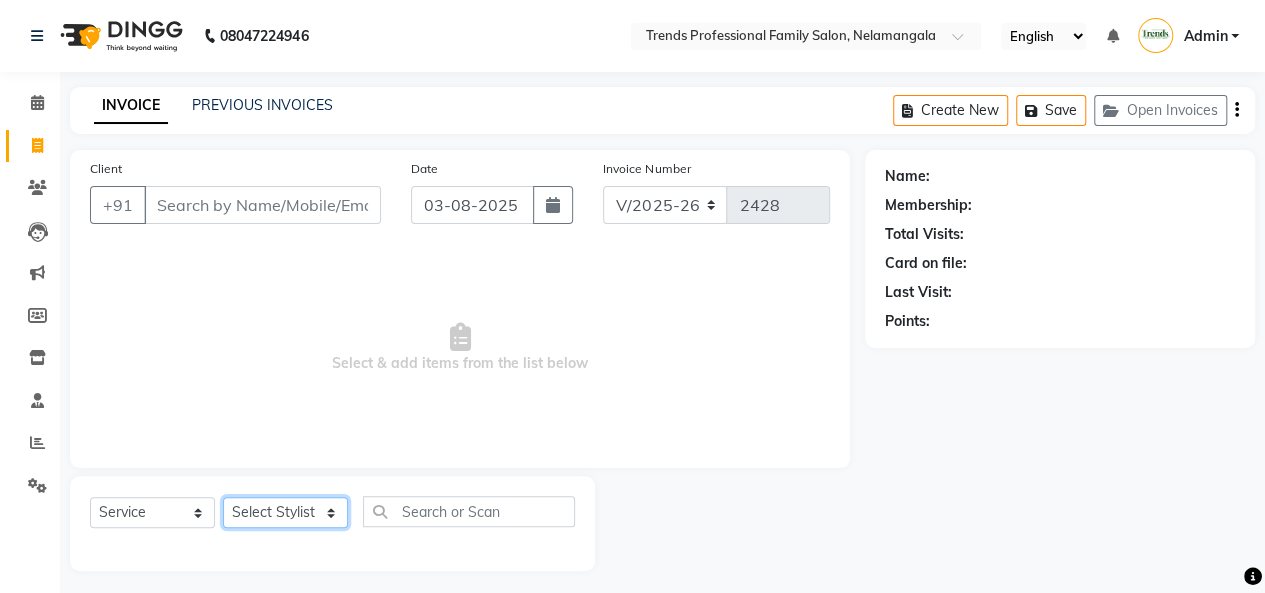 click on "Select Stylist [FIRST] [FIRST] [FIRST] [FIRST] [FIRST] [FIRST] [FIRST] [FIRST] [FIRST]" 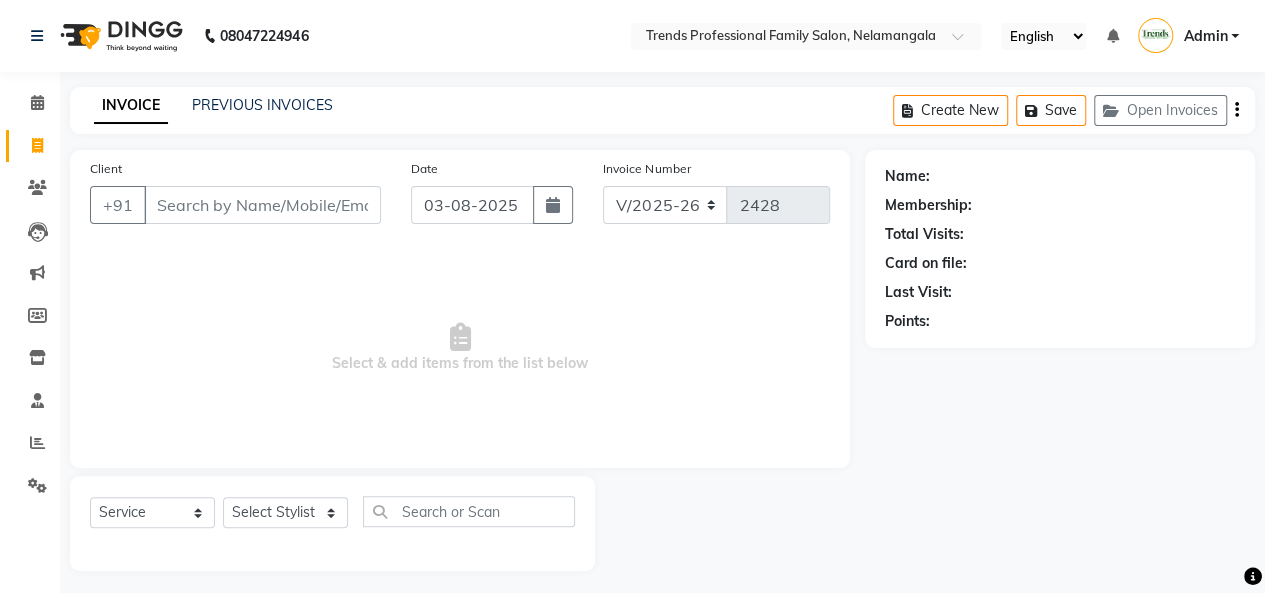 drag, startPoint x: 536, startPoint y: 441, endPoint x: 514, endPoint y: 455, distance: 26.076809 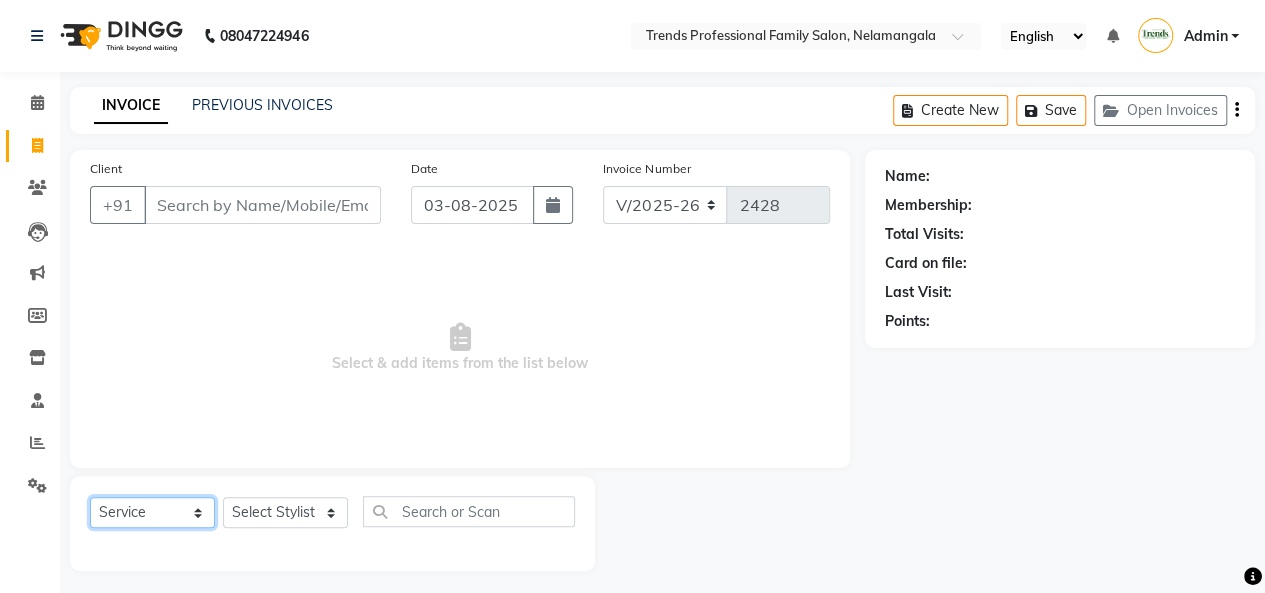 click on "Select  Service  Product  Membership  Package Voucher Prepaid Gift Card" 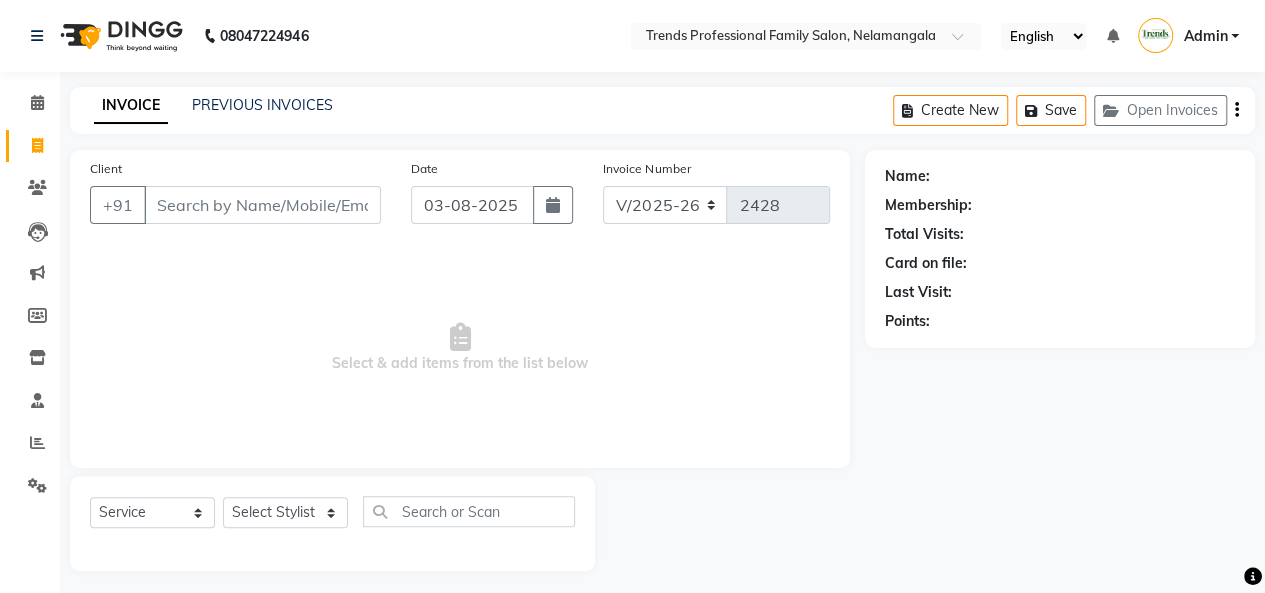 click on "Select & add items from the list below" at bounding box center (460, 348) 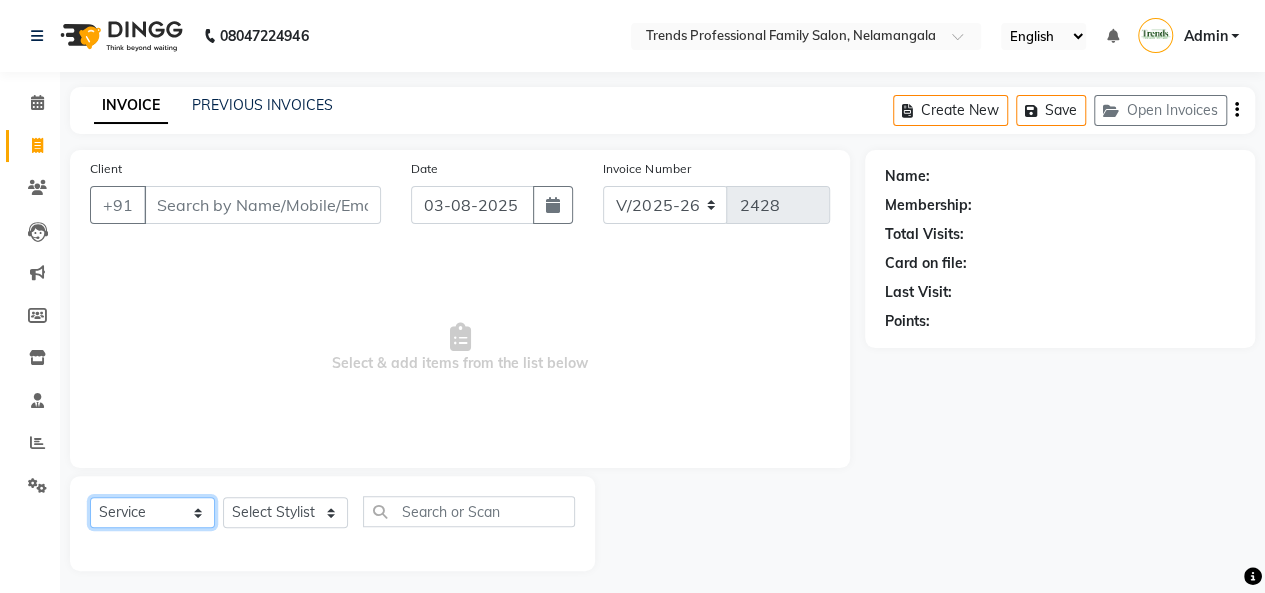 click on "Select  Service  Product  Membership  Package Voucher Prepaid Gift Card" 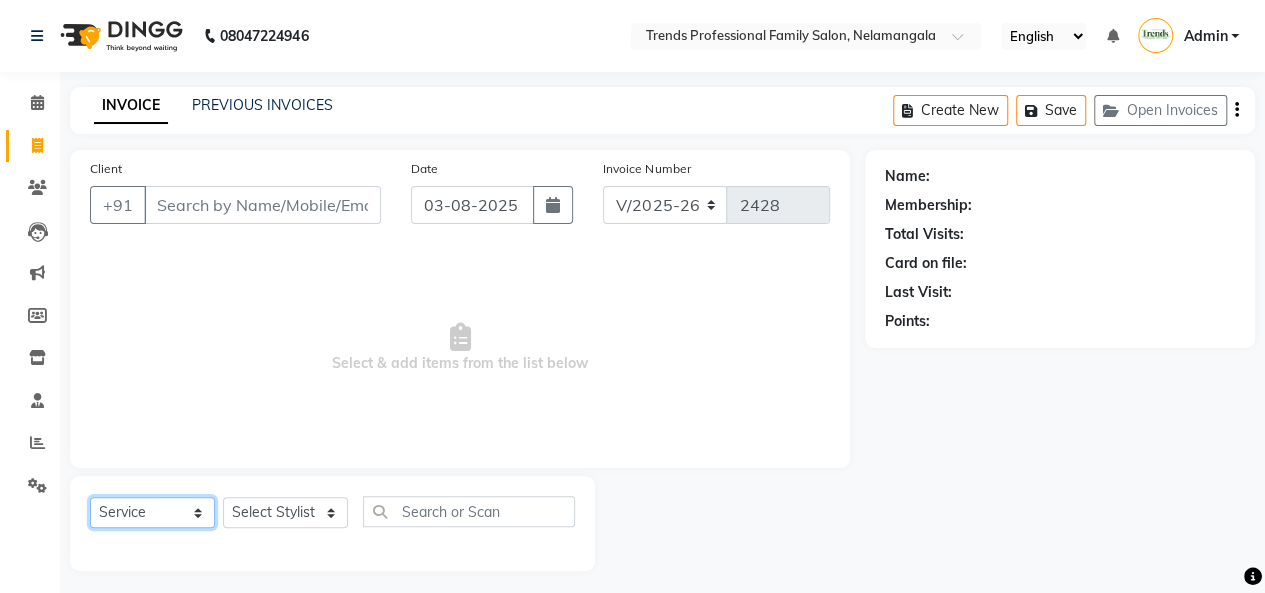 select on "P" 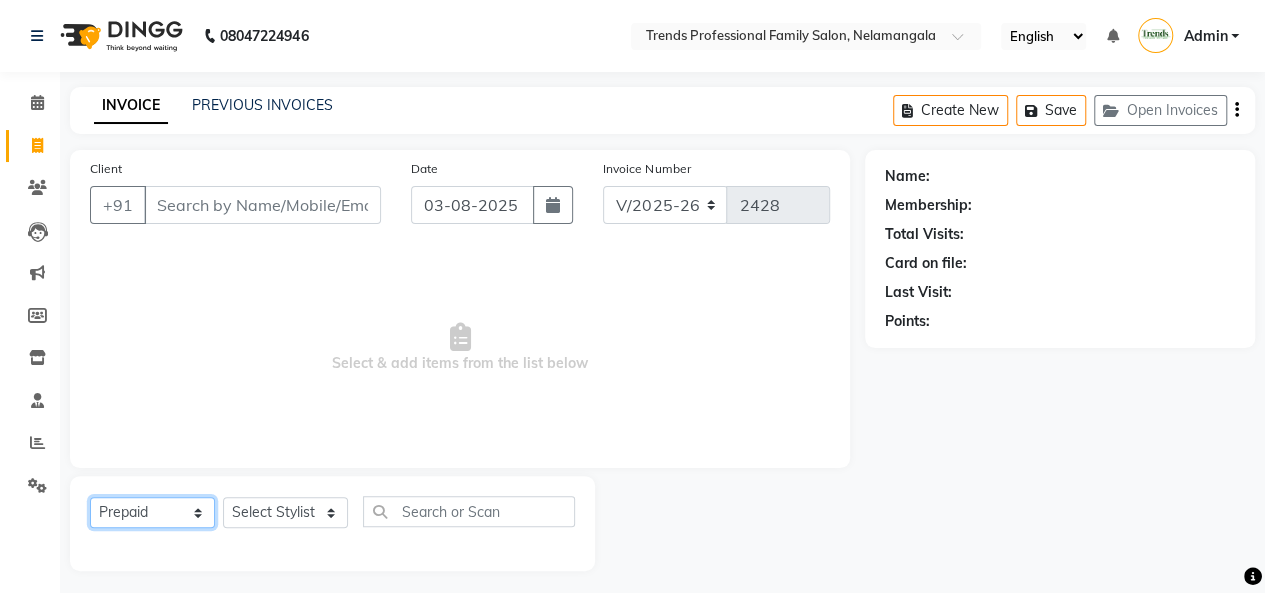 click on "Select  Service  Product  Membership  Package Voucher Prepaid Gift Card" 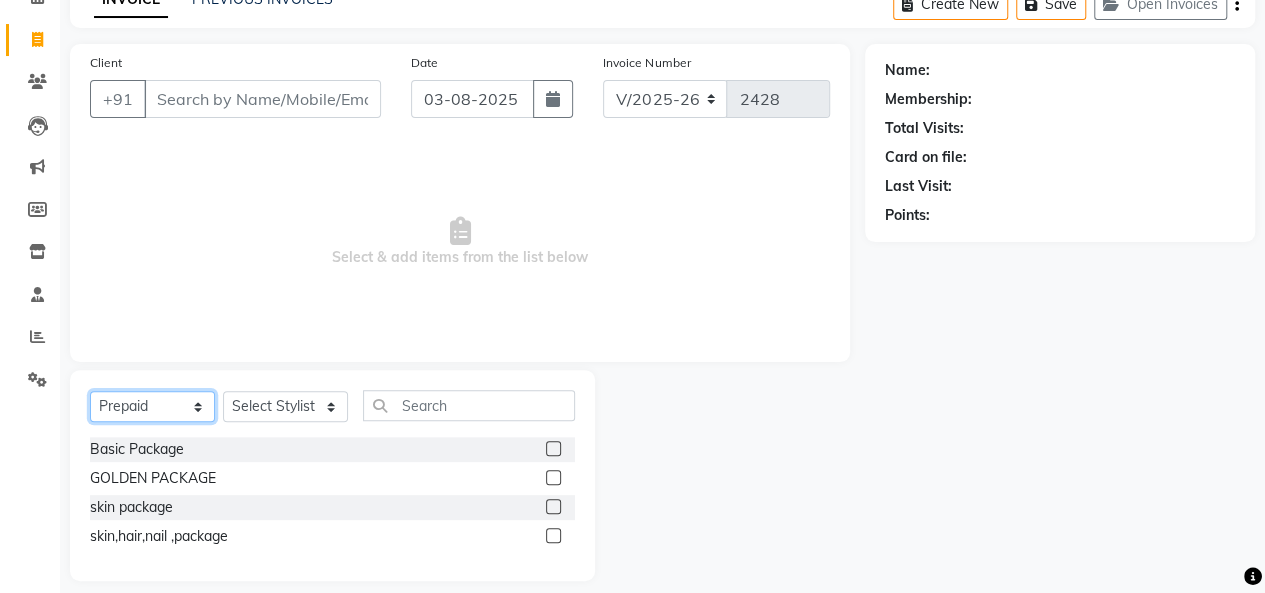 scroll, scrollTop: 123, scrollLeft: 0, axis: vertical 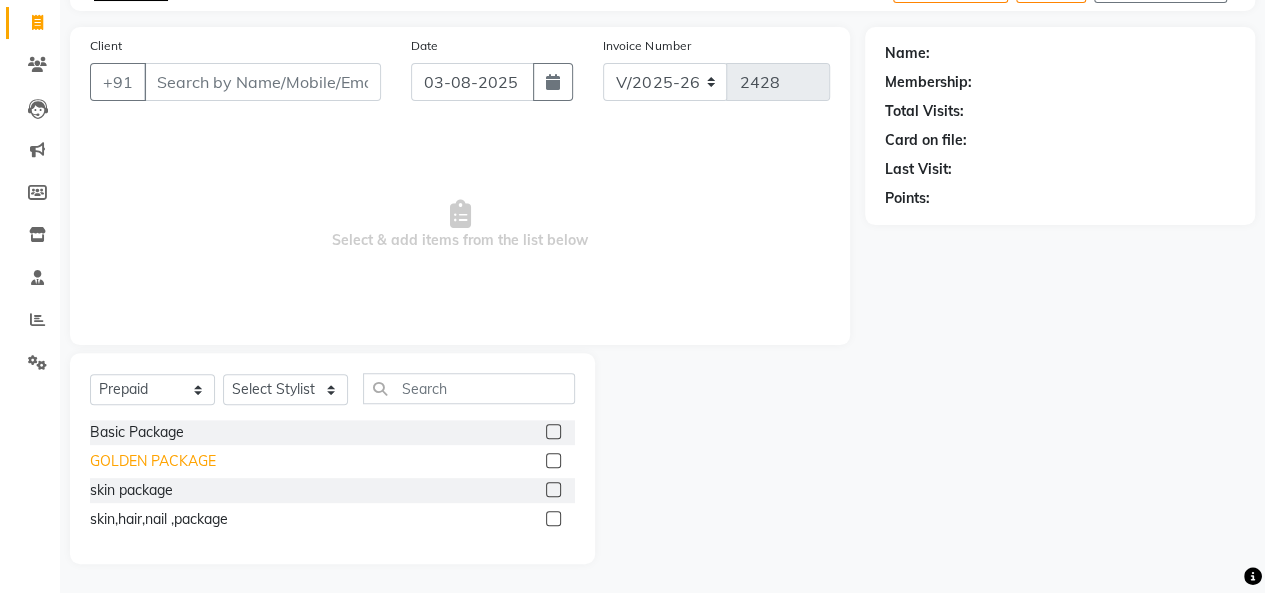 click on "GOLDEN PACKAGE" 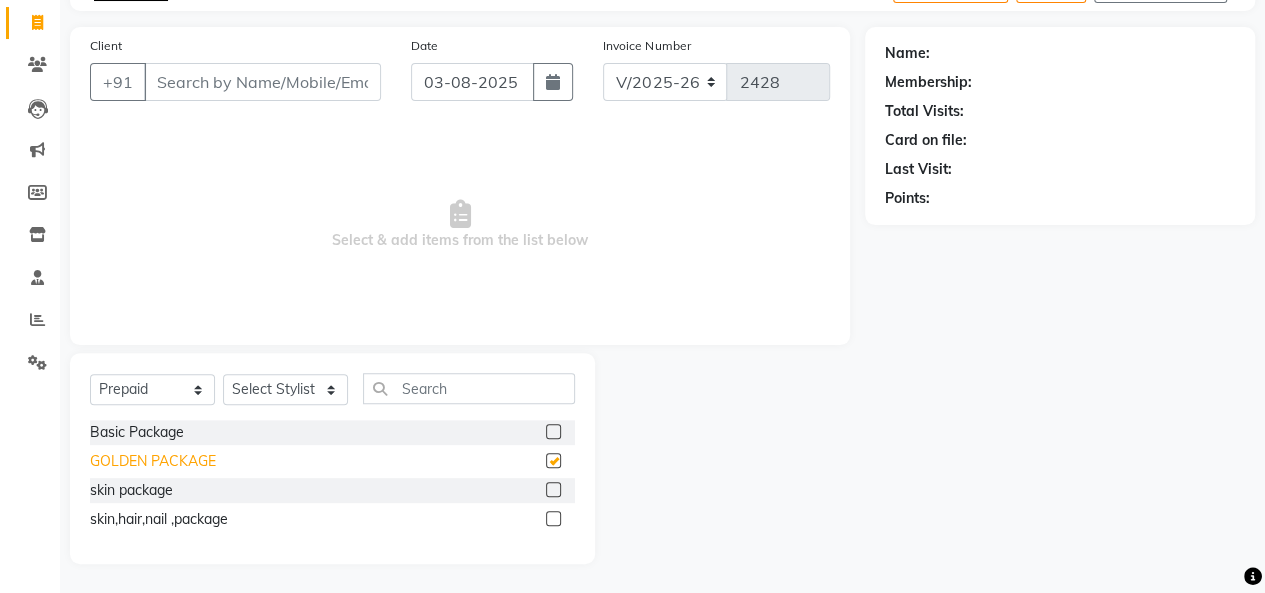 checkbox on "false" 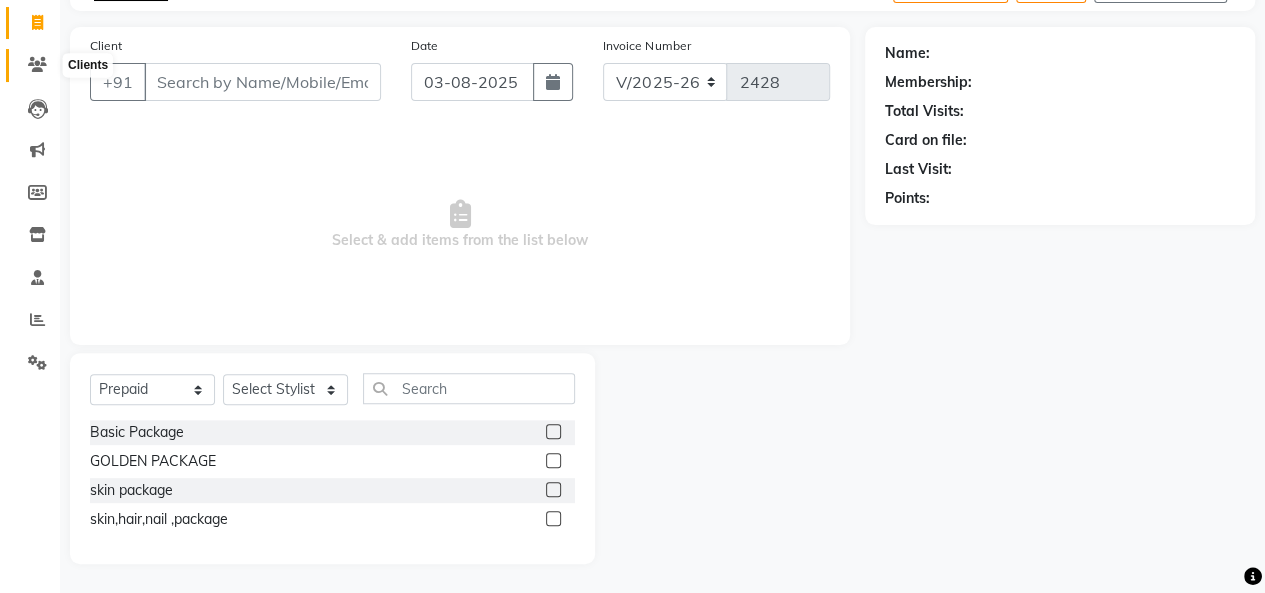 click 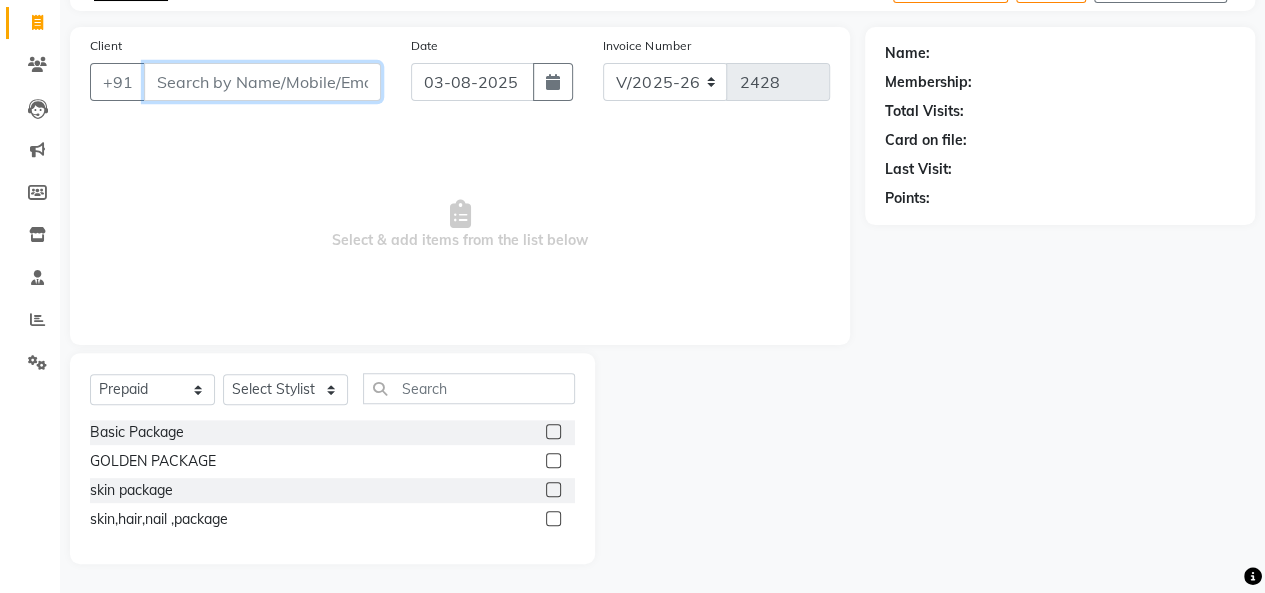 click on "Client" at bounding box center [262, 82] 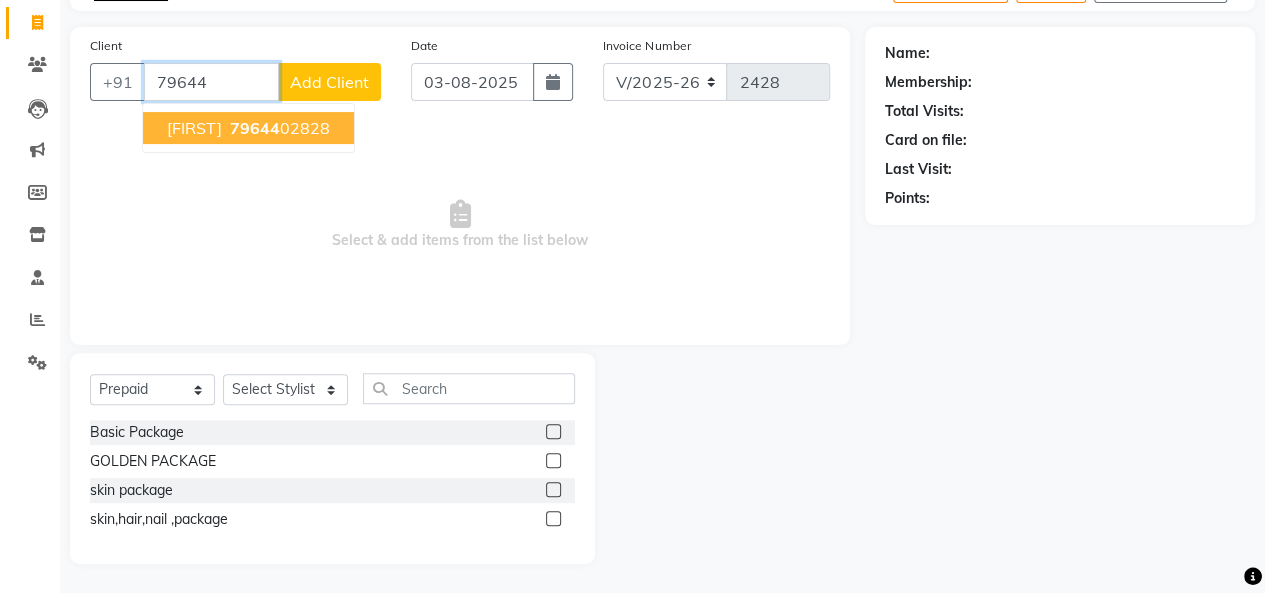 click on "[FIRST]" at bounding box center [194, 128] 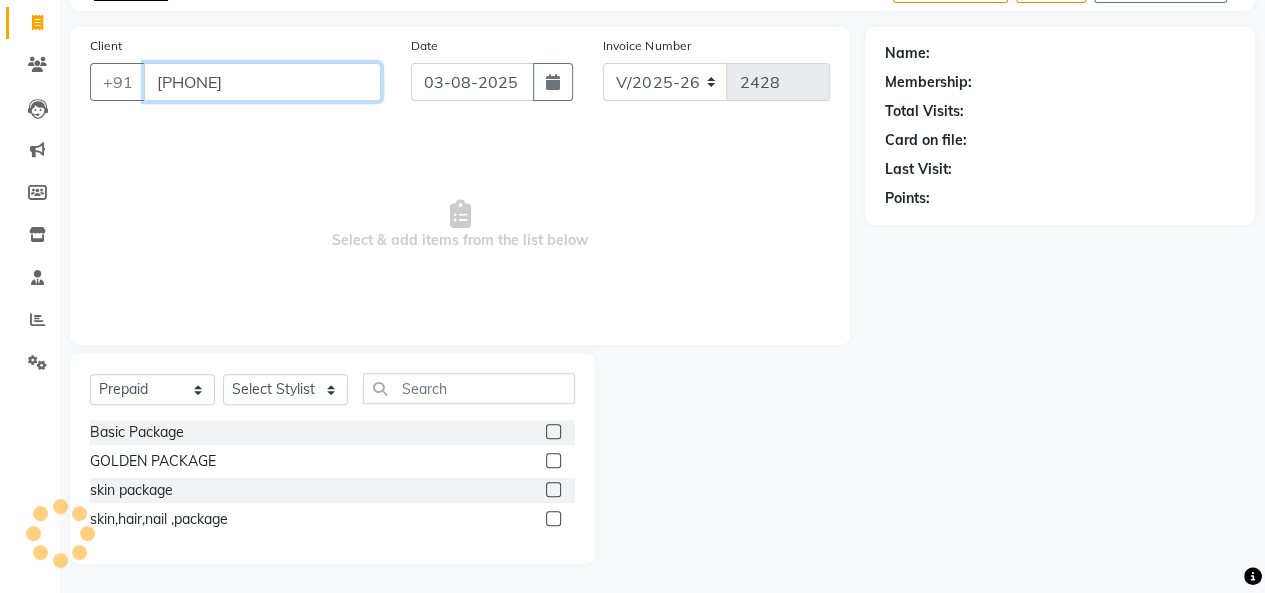 type on "[PHONE]" 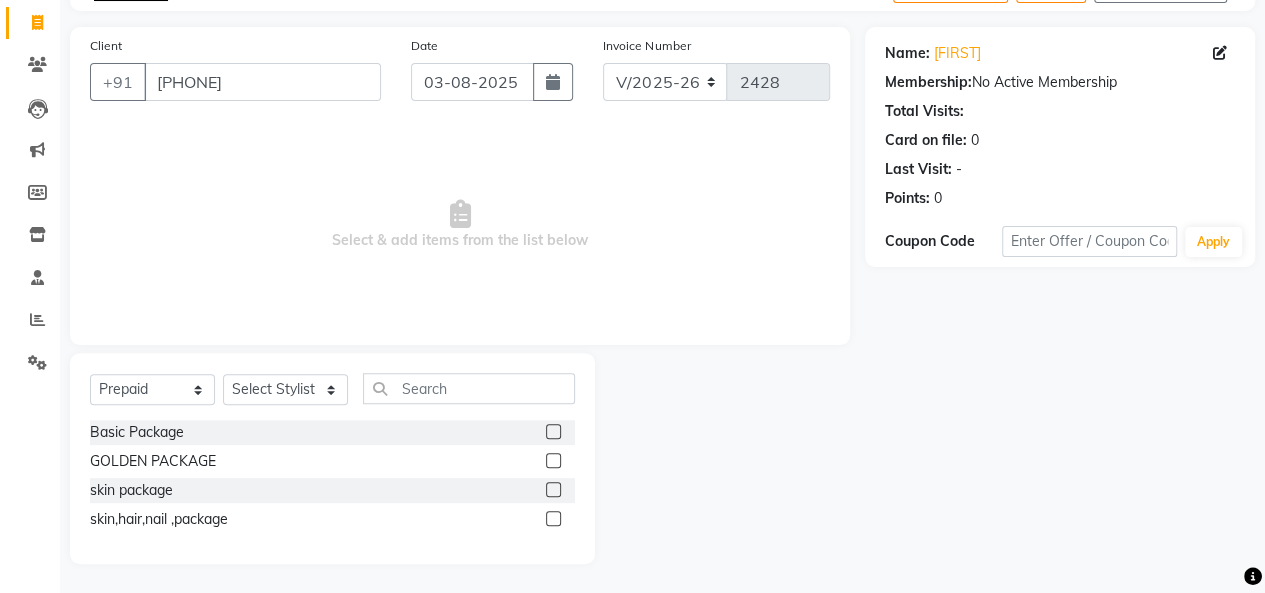 scroll, scrollTop: 0, scrollLeft: 0, axis: both 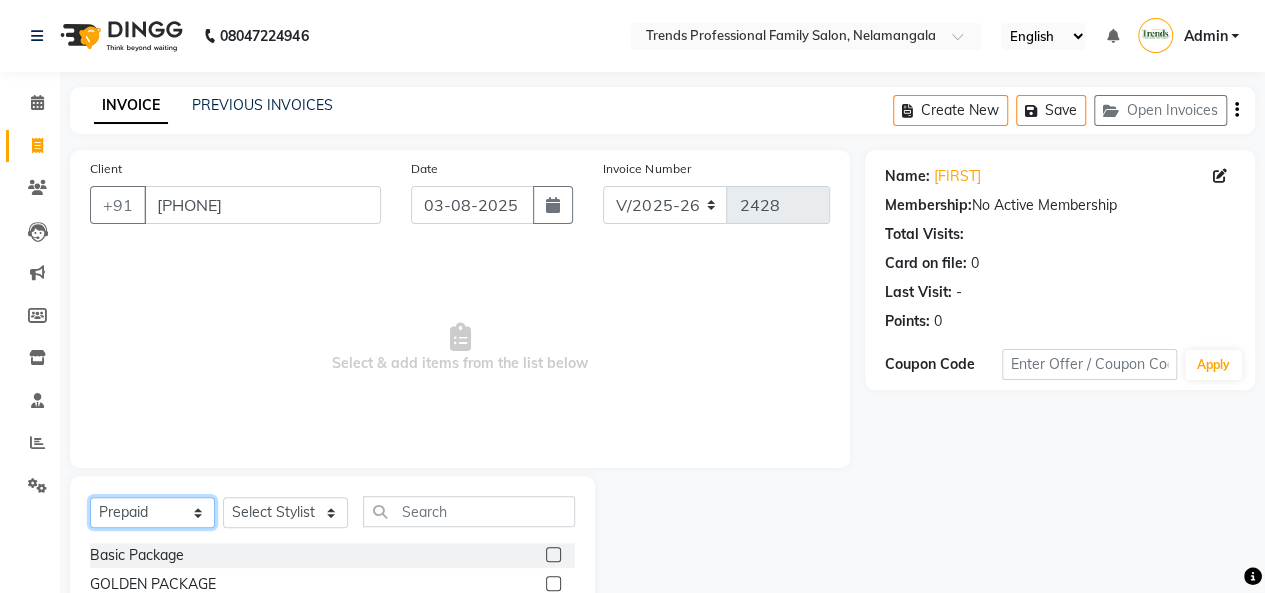 click on "Select  Service  Product  Membership  Package Voucher Prepaid Gift Card" 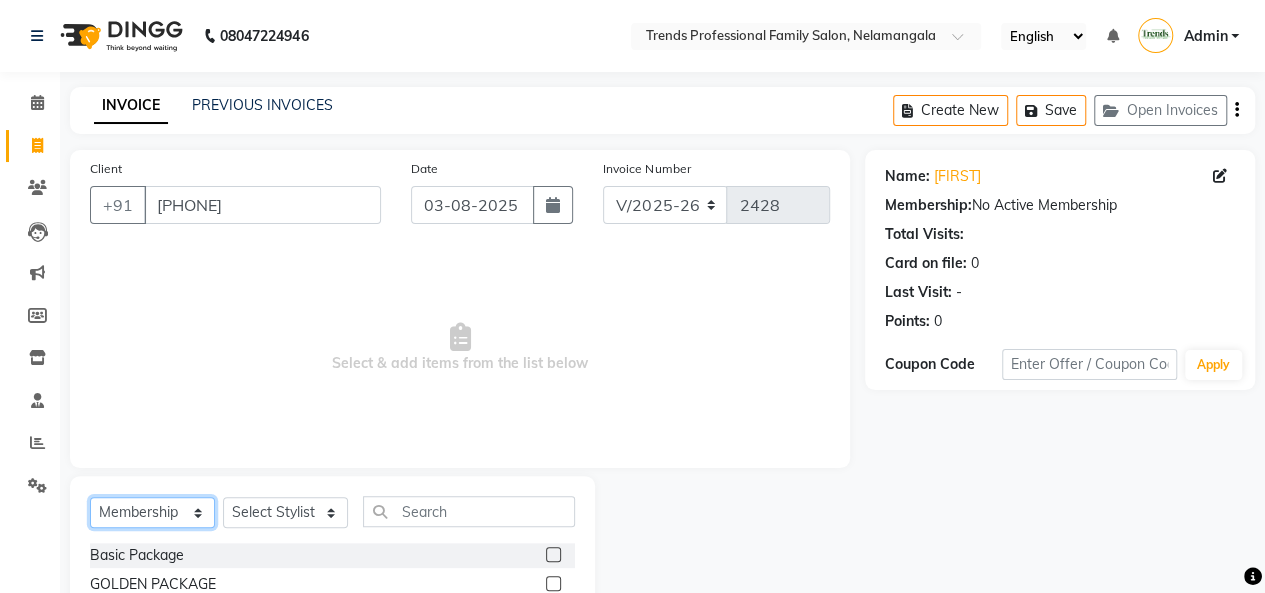 click on "Select  Service  Product  Membership  Package Voucher Prepaid Gift Card" 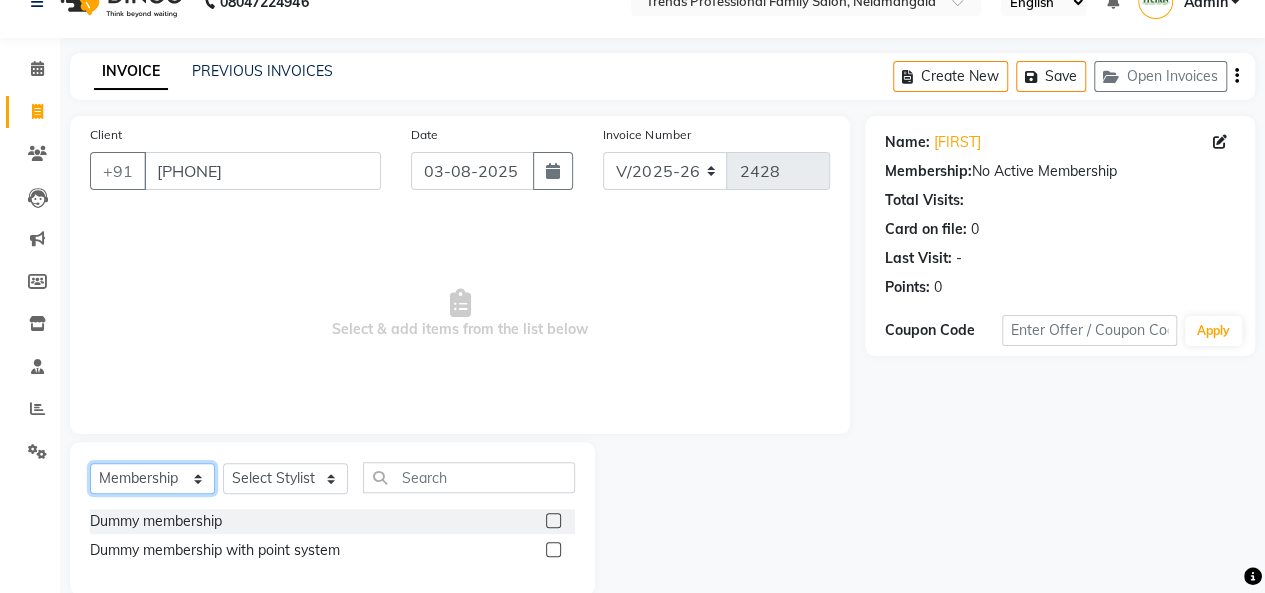 scroll, scrollTop: 65, scrollLeft: 0, axis: vertical 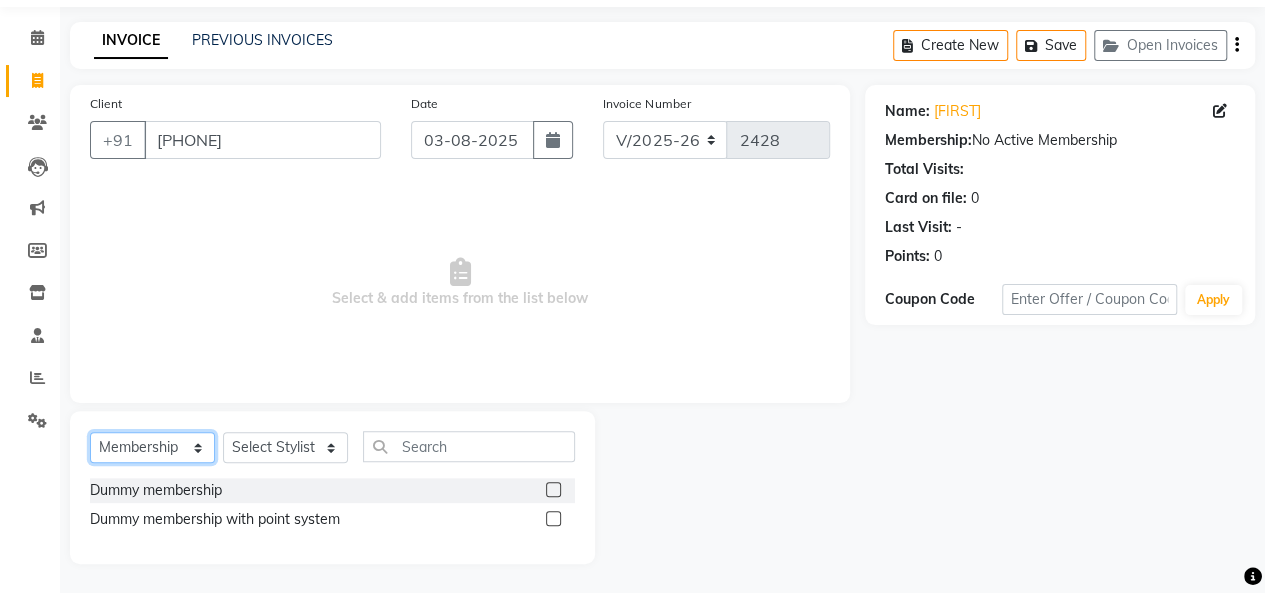 click on "Select  Service  Product  Membership  Package Voucher Prepaid Gift Card" 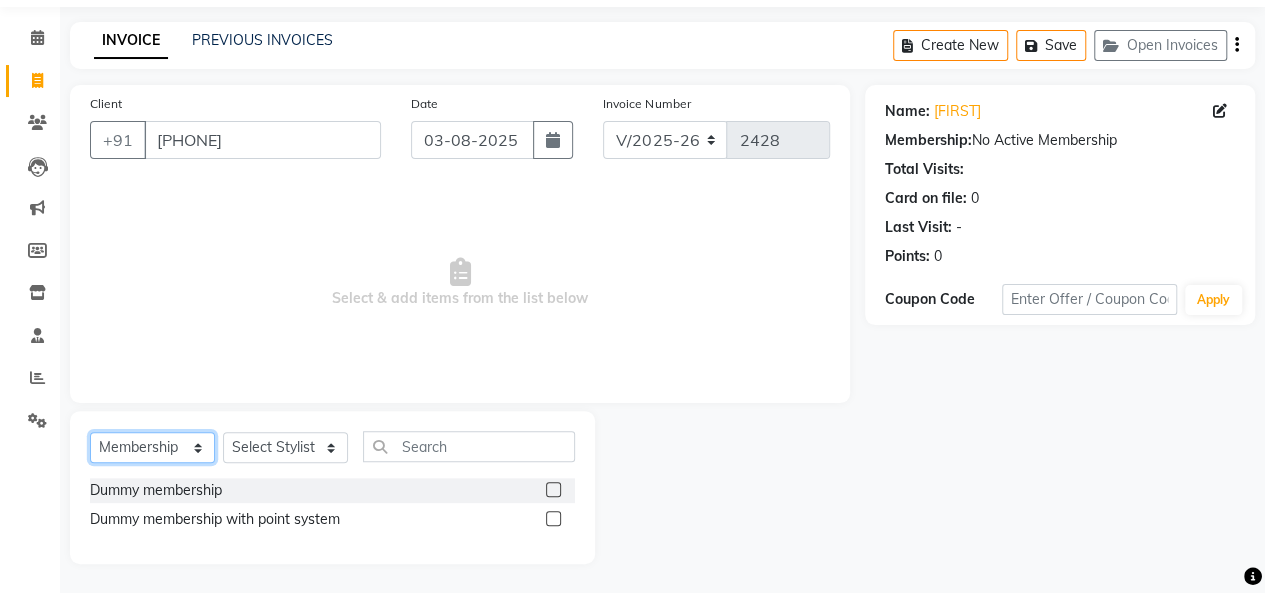 select on "P" 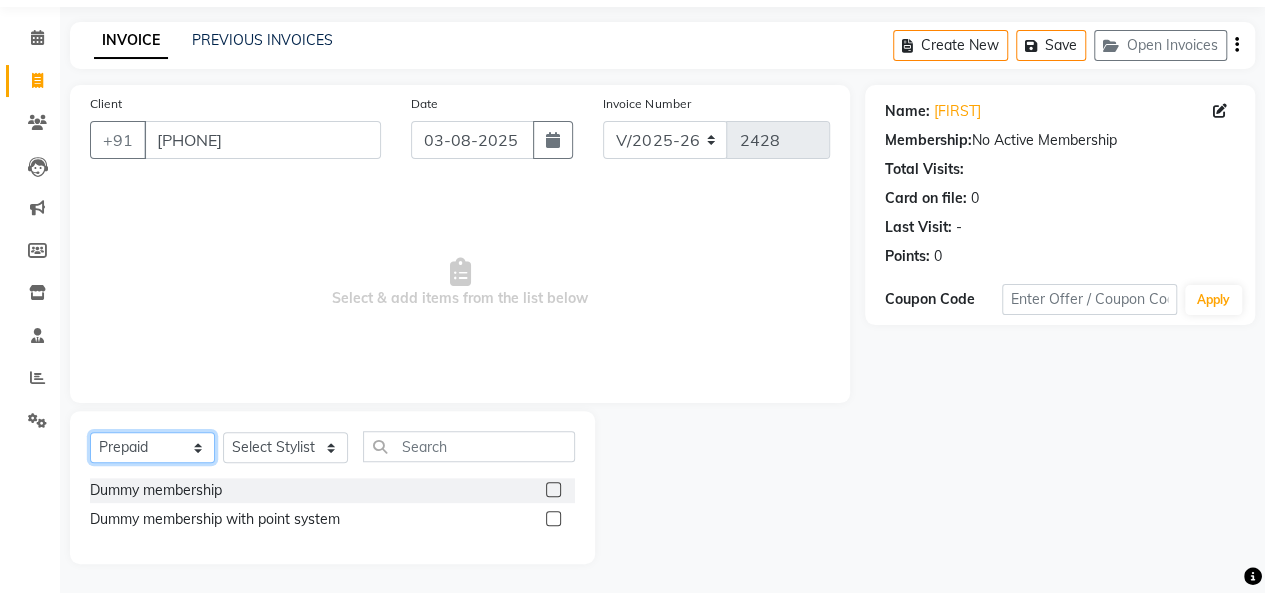 click on "Select  Service  Product  Membership  Package Voucher Prepaid Gift Card" 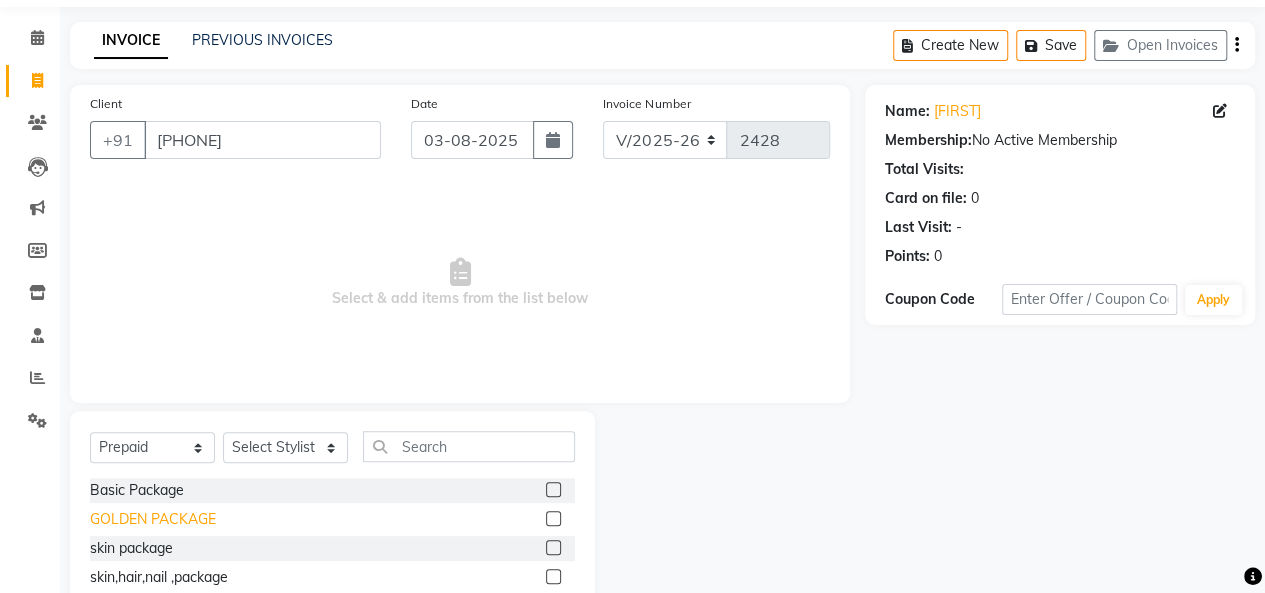 click on "GOLDEN PACKAGE" 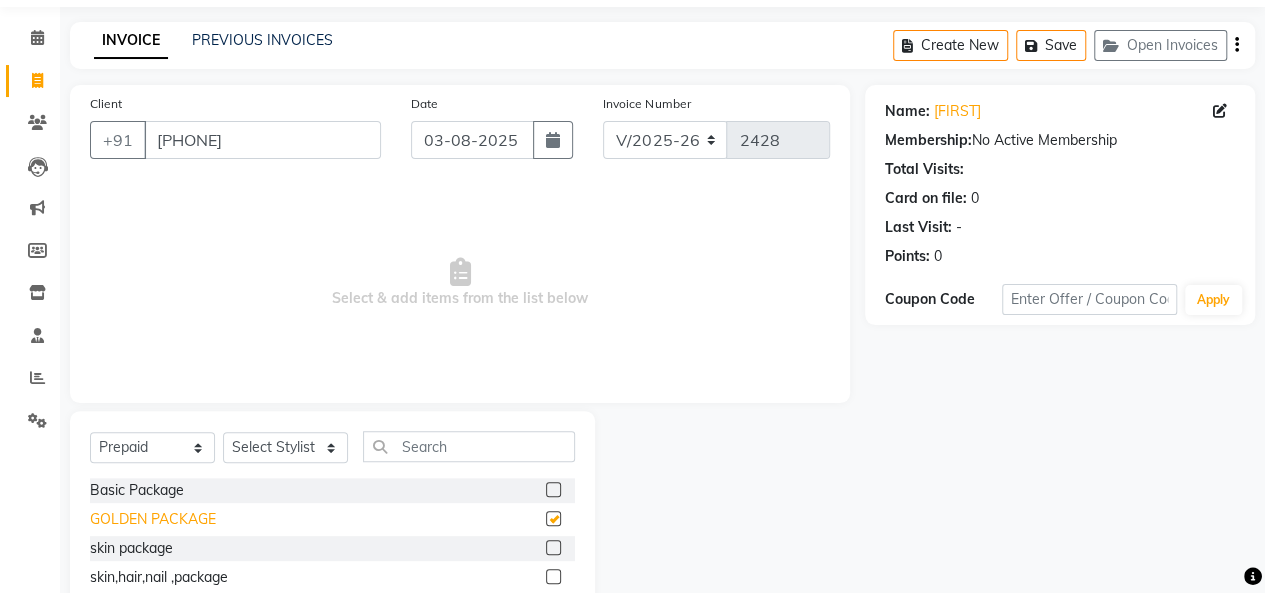 checkbox on "false" 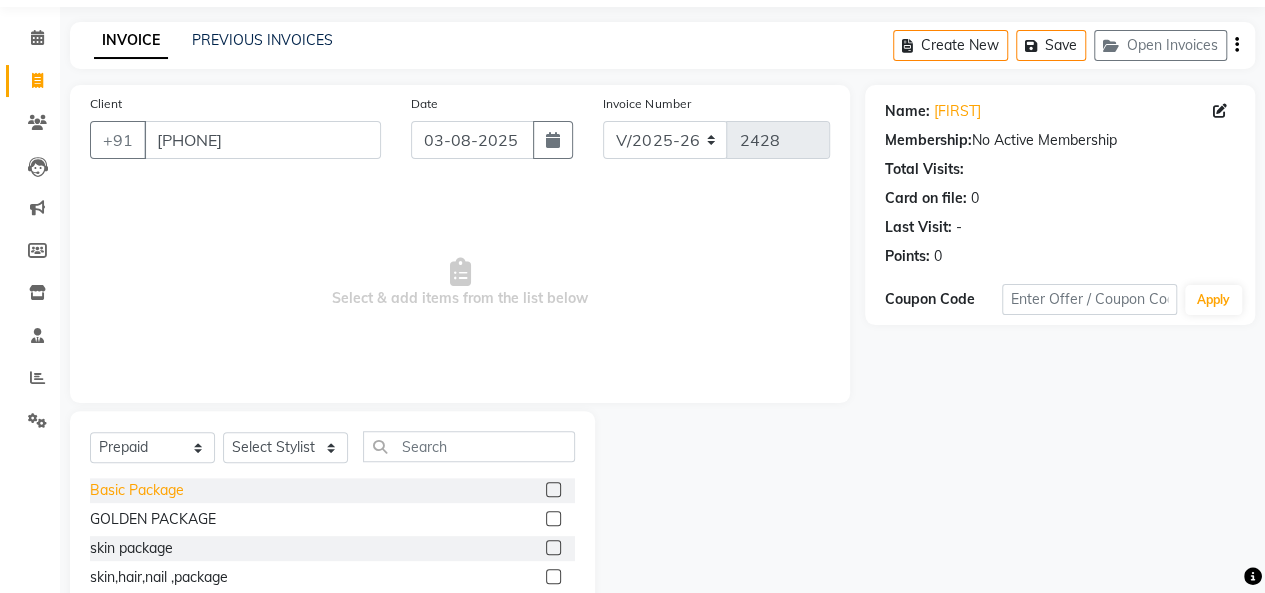 click on "Basic Package" 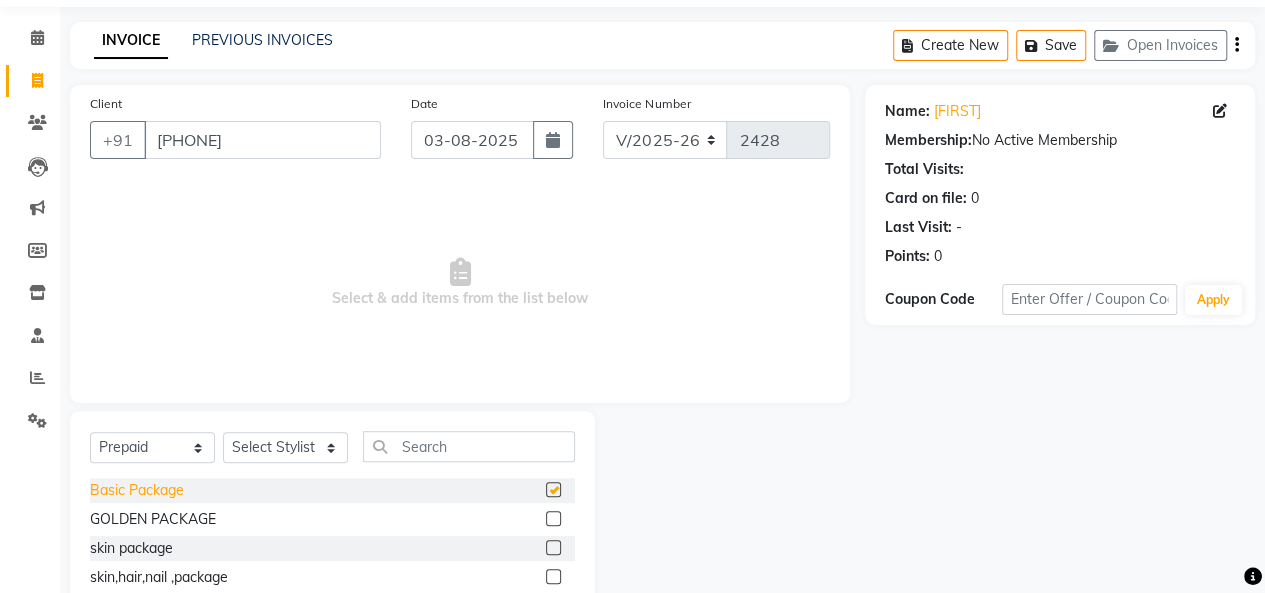checkbox on "false" 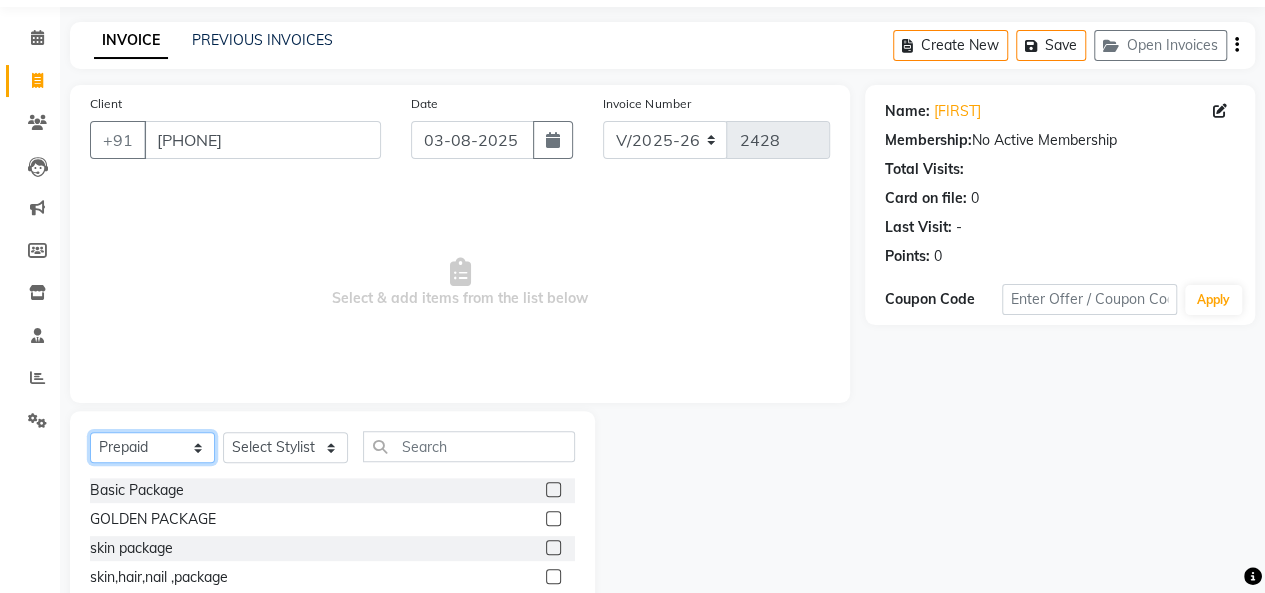 click on "Select  Service  Product  Membership  Package Voucher Prepaid Gift Card" 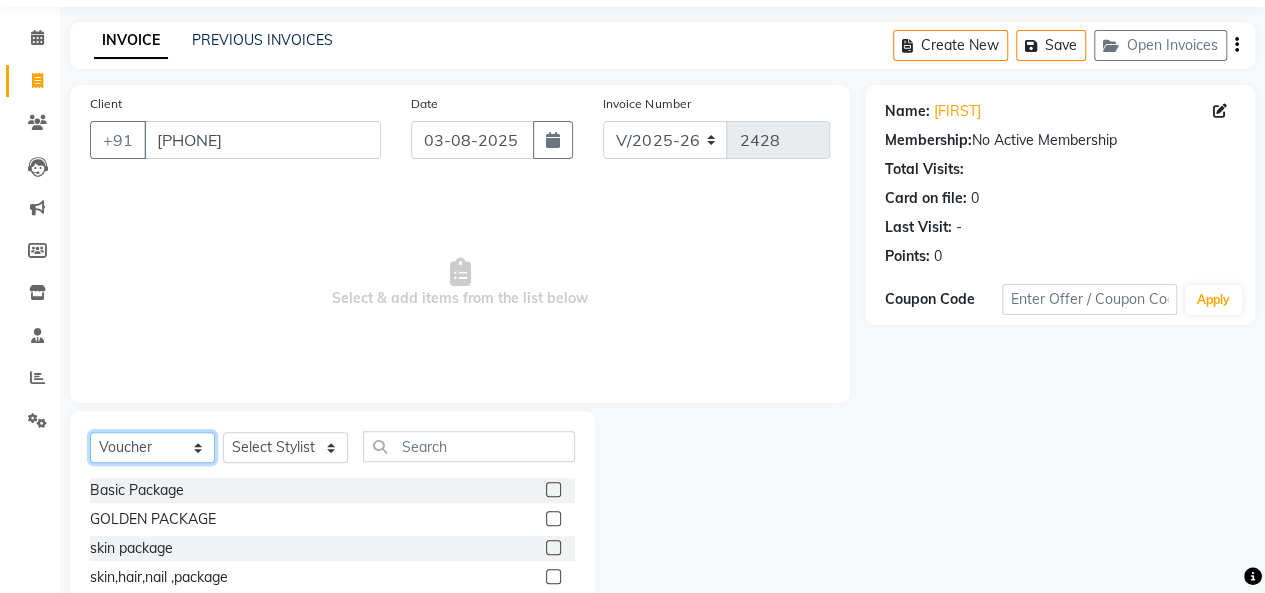 click on "Select  Service  Product  Membership  Package Voucher Prepaid Gift Card" 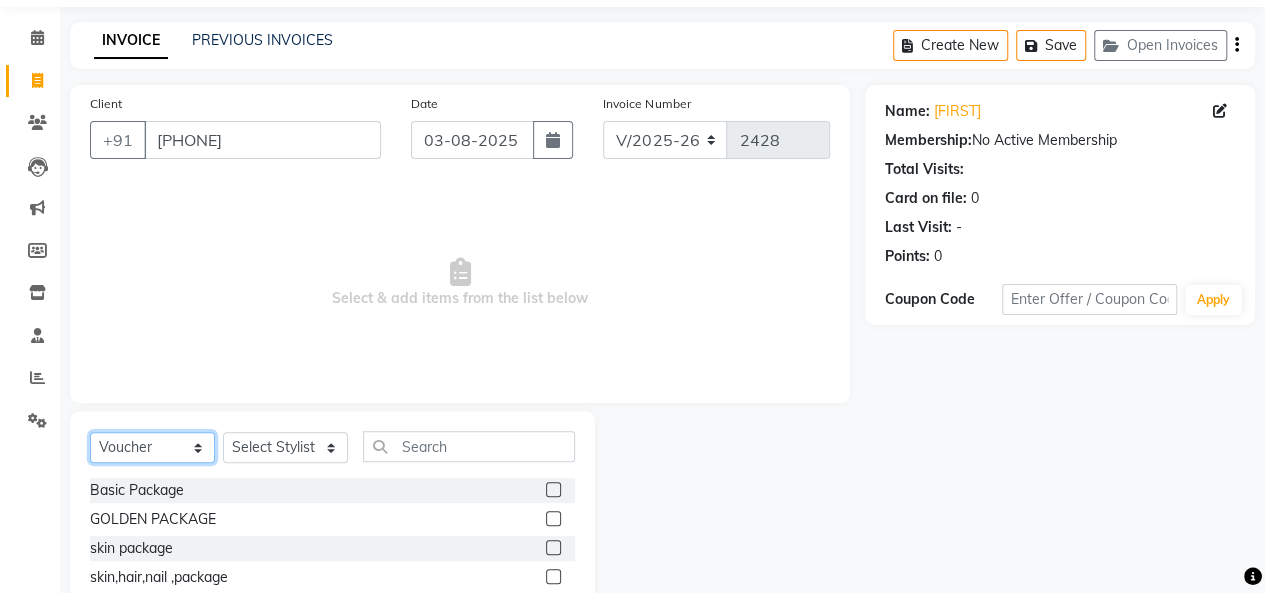 scroll, scrollTop: 7, scrollLeft: 0, axis: vertical 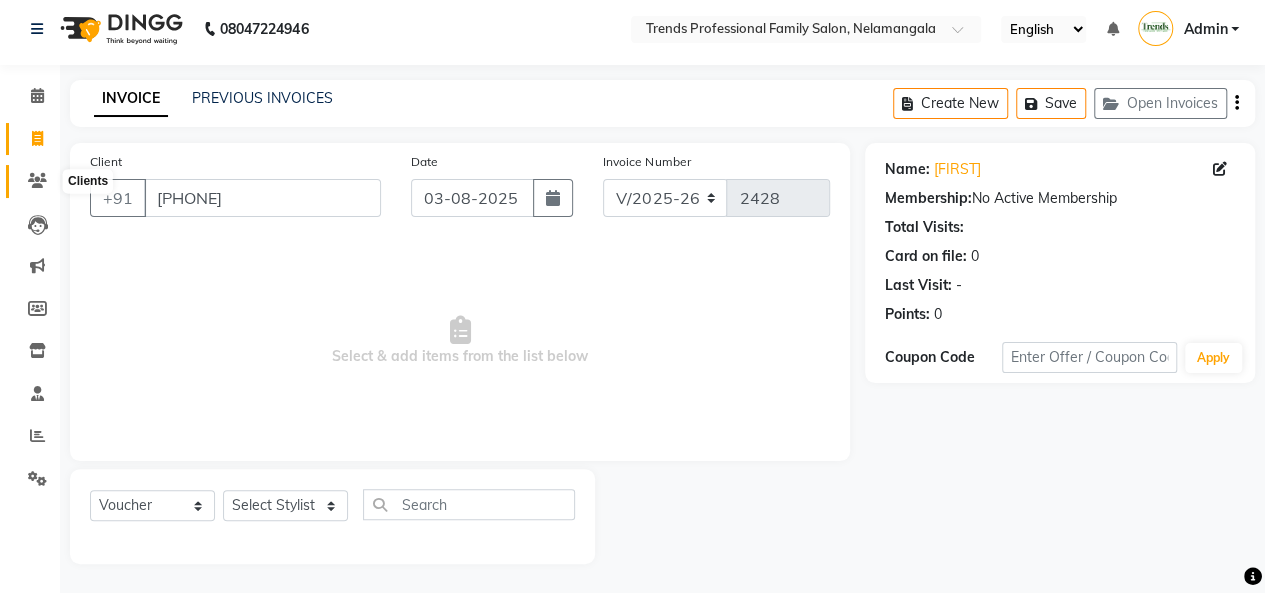 click 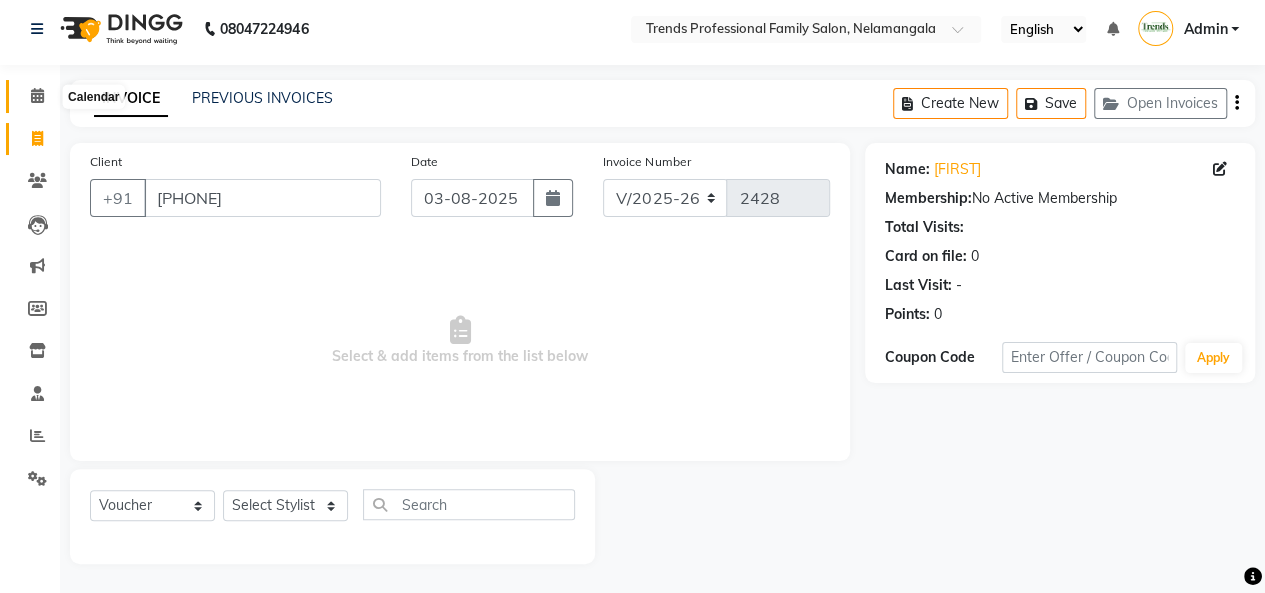 click 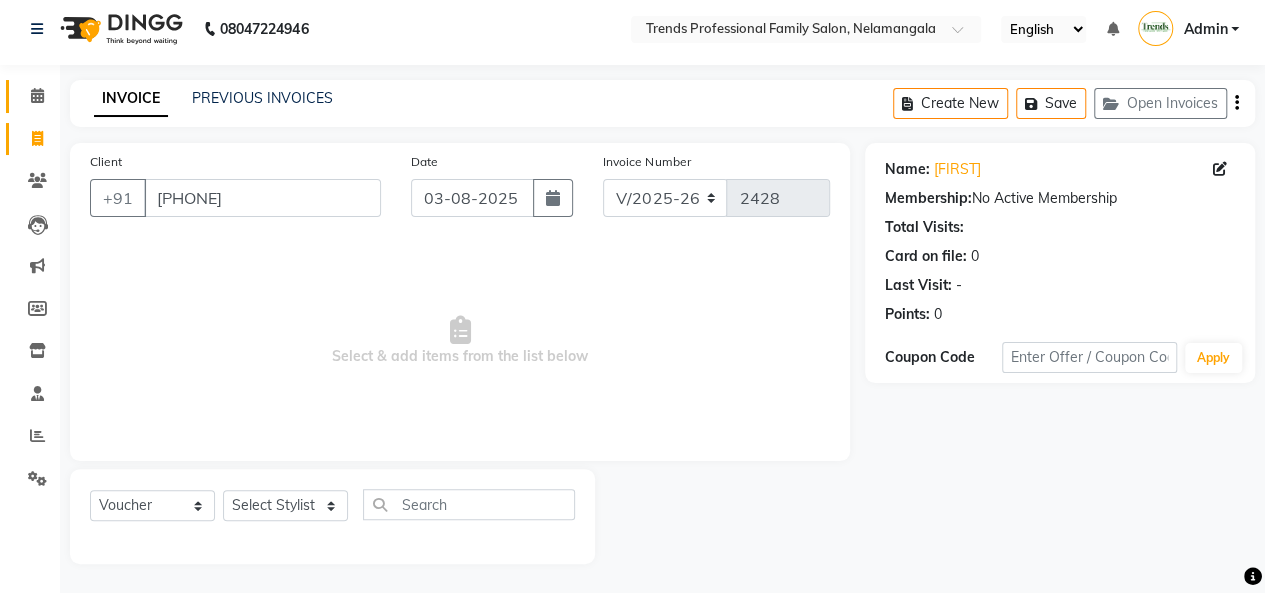 scroll, scrollTop: 0, scrollLeft: 0, axis: both 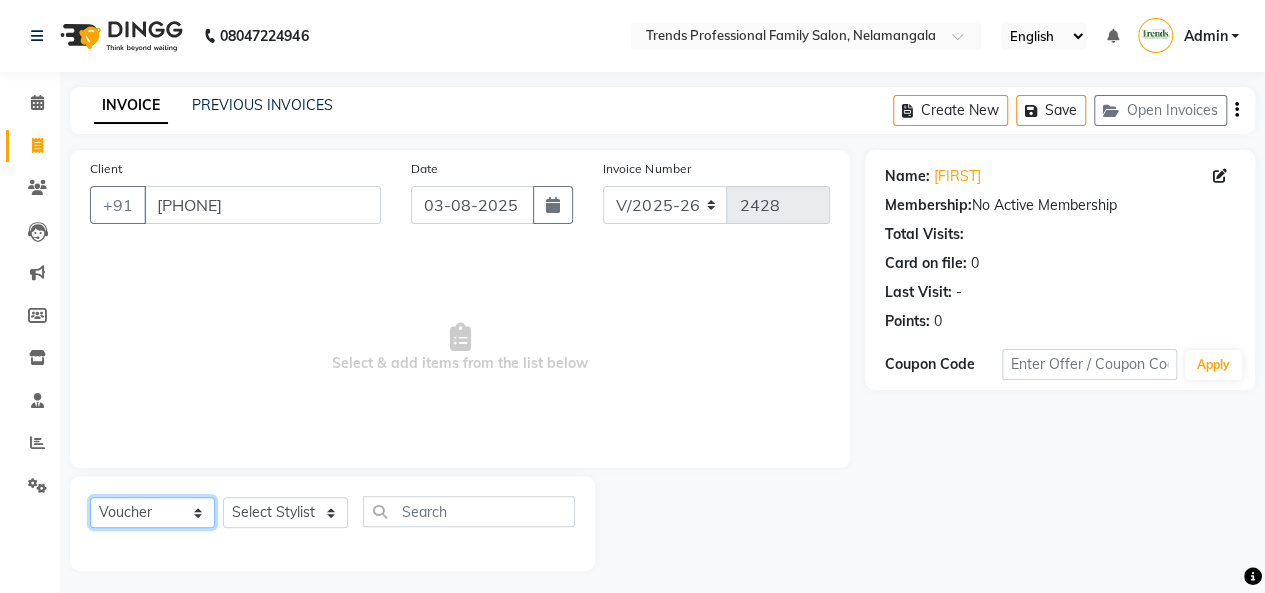 click on "Select  Service  Product  Membership  Package Voucher Prepaid Gift Card" 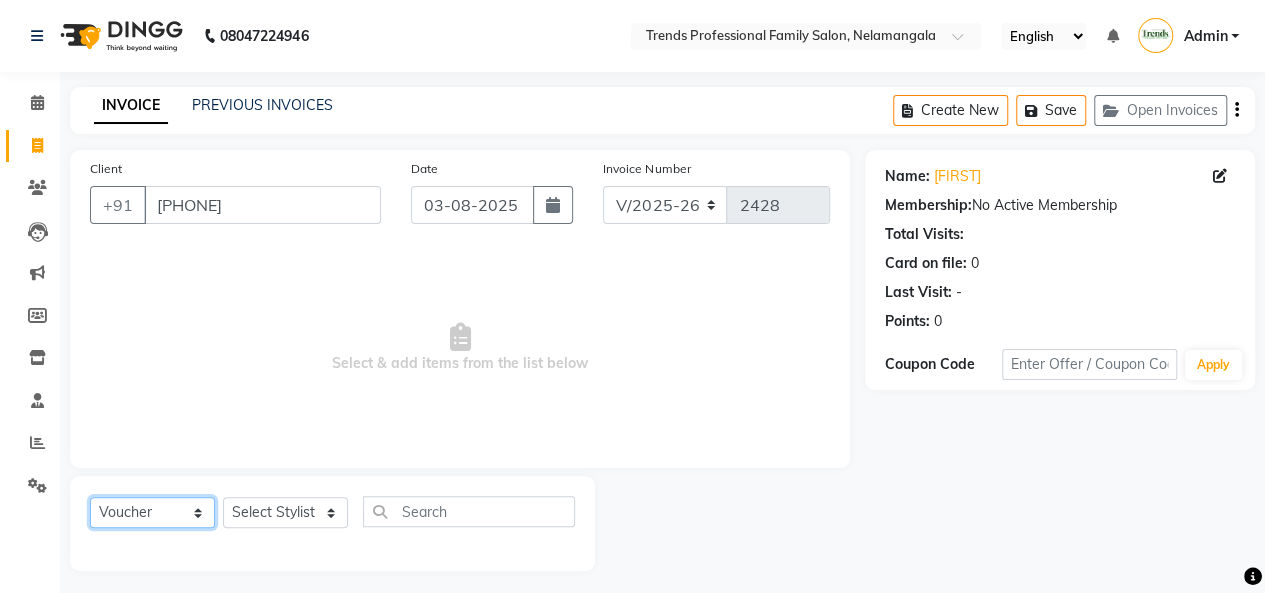 select on "service" 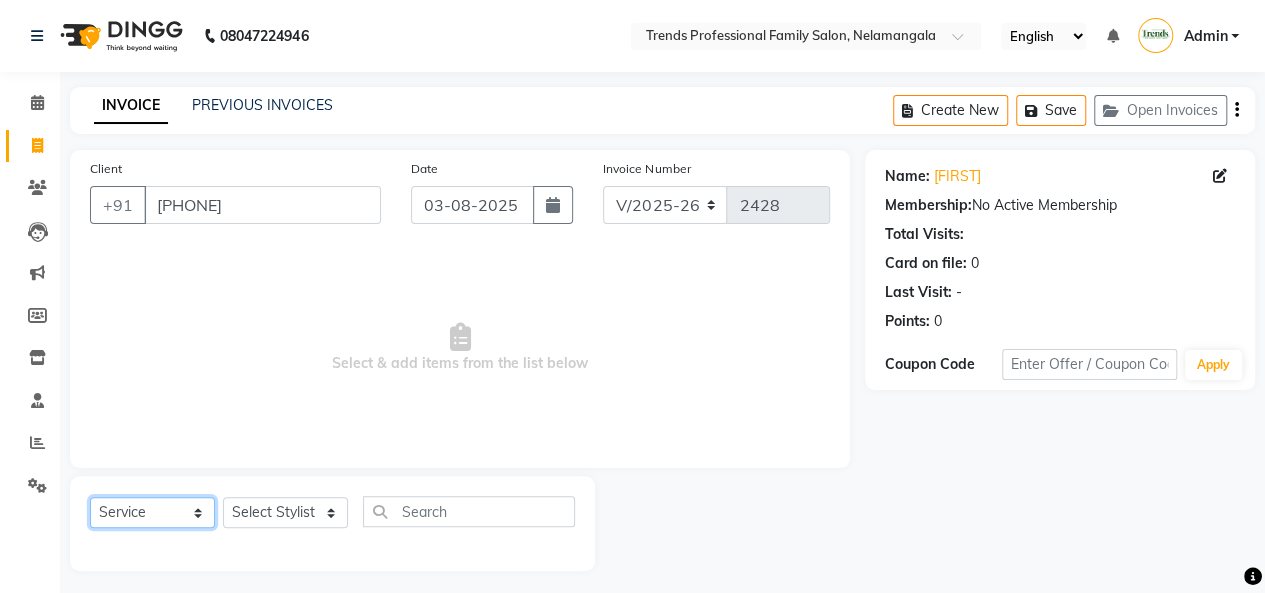 click on "Select  Service  Product  Membership  Package Voucher Prepaid Gift Card" 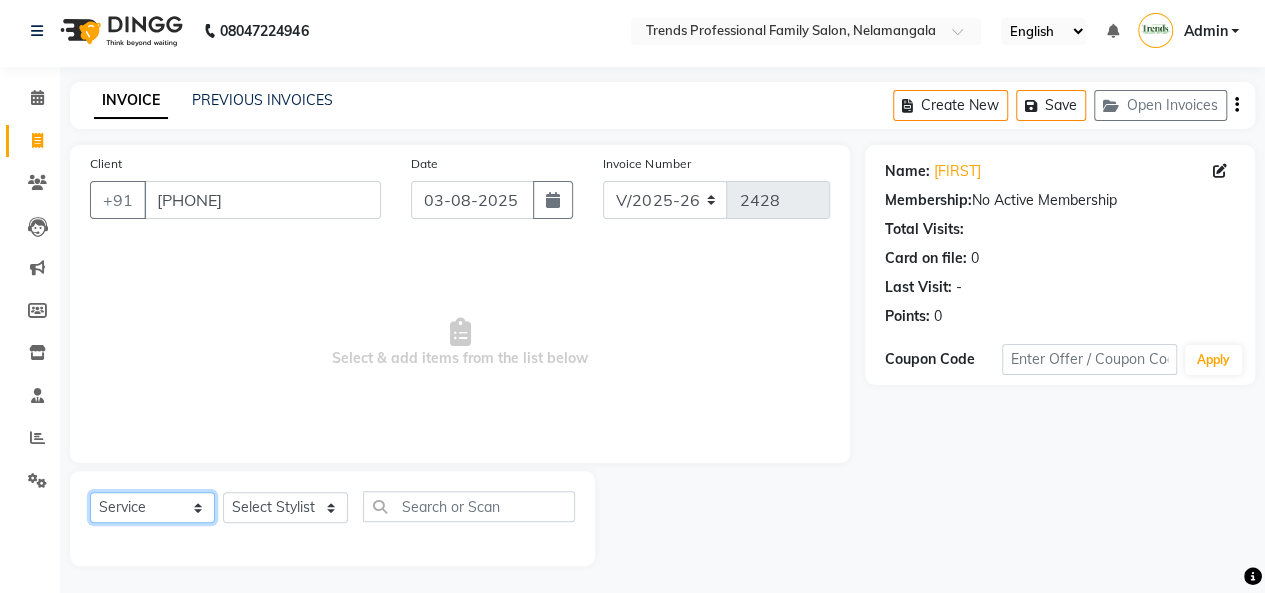 scroll, scrollTop: 7, scrollLeft: 0, axis: vertical 